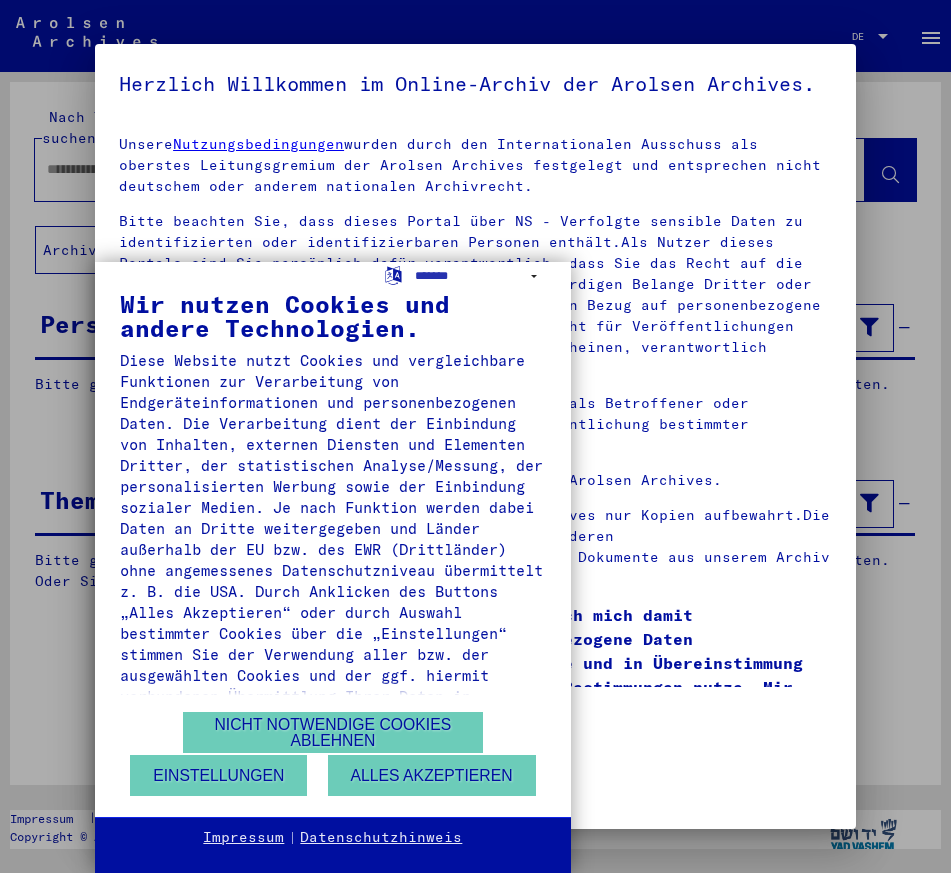 type on "*****" 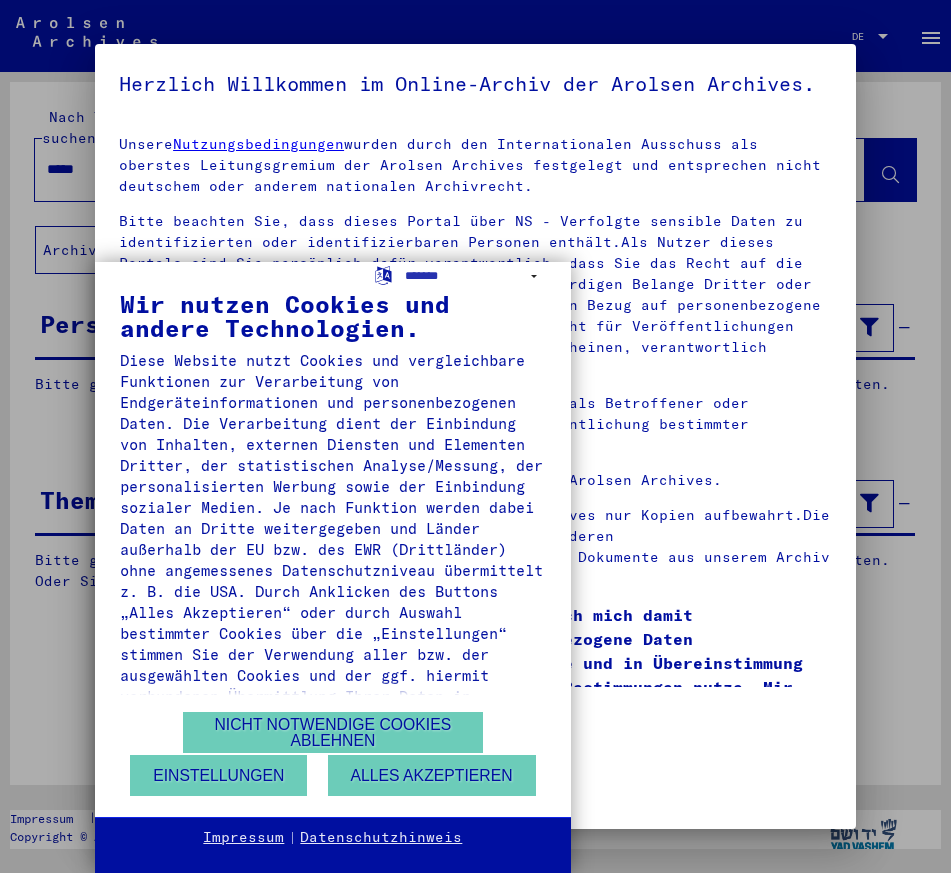 scroll, scrollTop: 0, scrollLeft: 0, axis: both 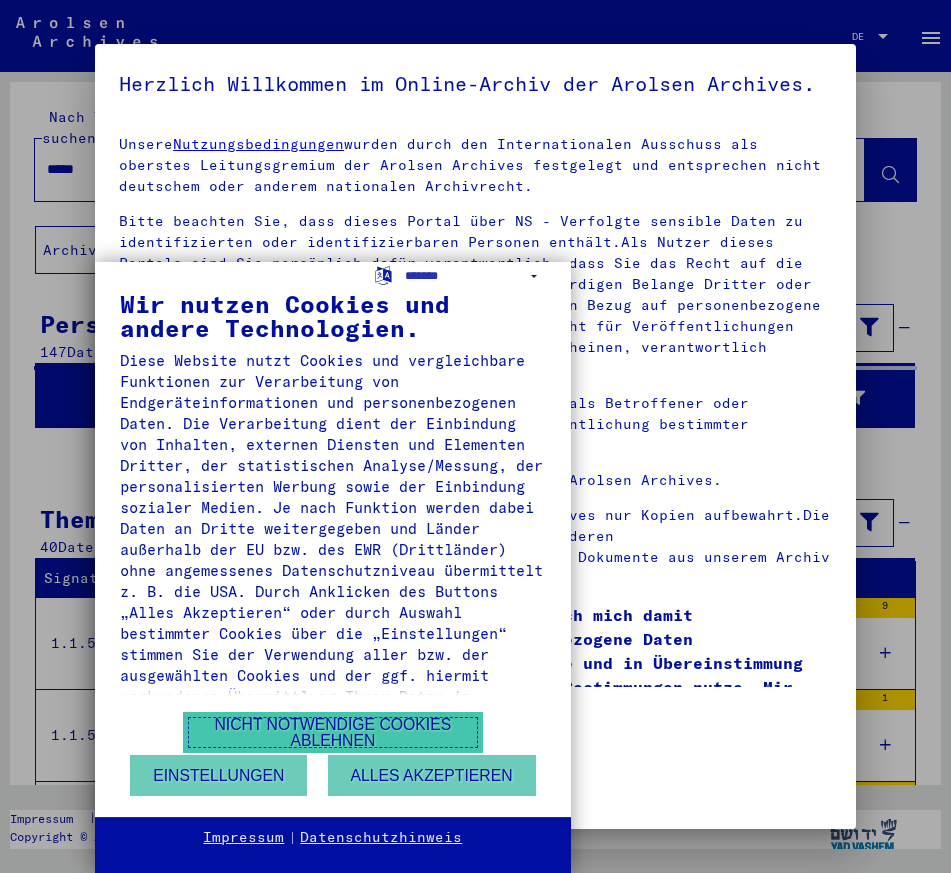 click on "Nicht notwendige Cookies ablehnen" at bounding box center (333, 732) 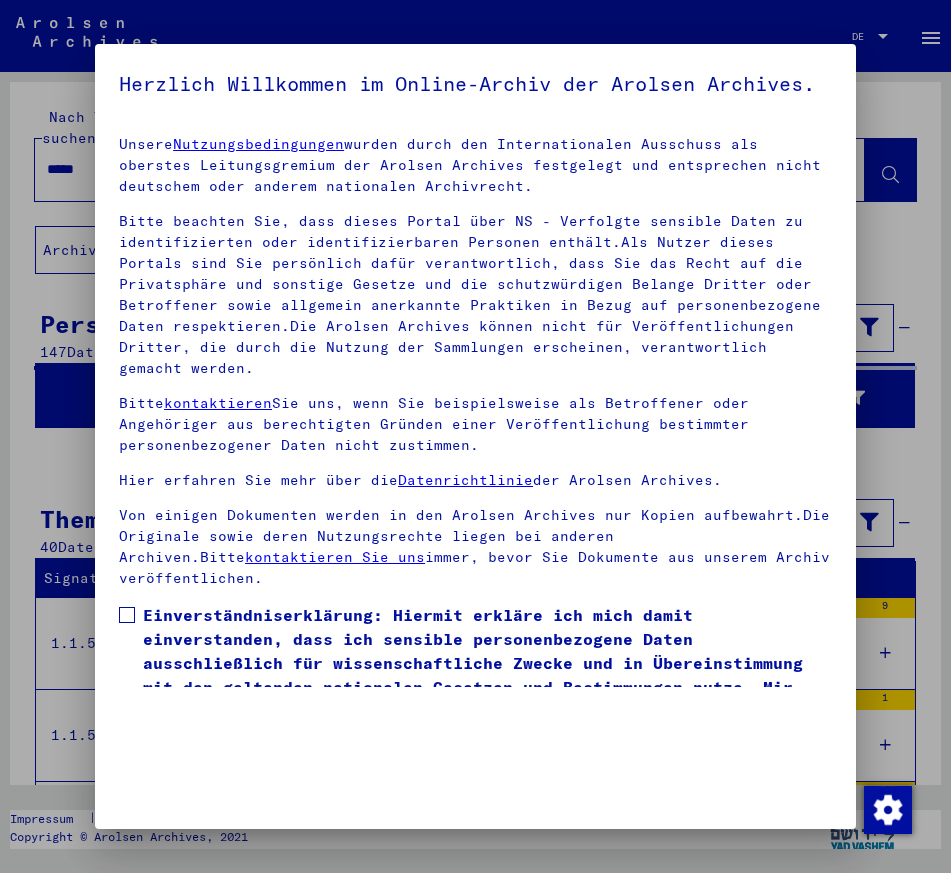 drag, startPoint x: 417, startPoint y: 583, endPoint x: 412, endPoint y: 592, distance: 10.29563 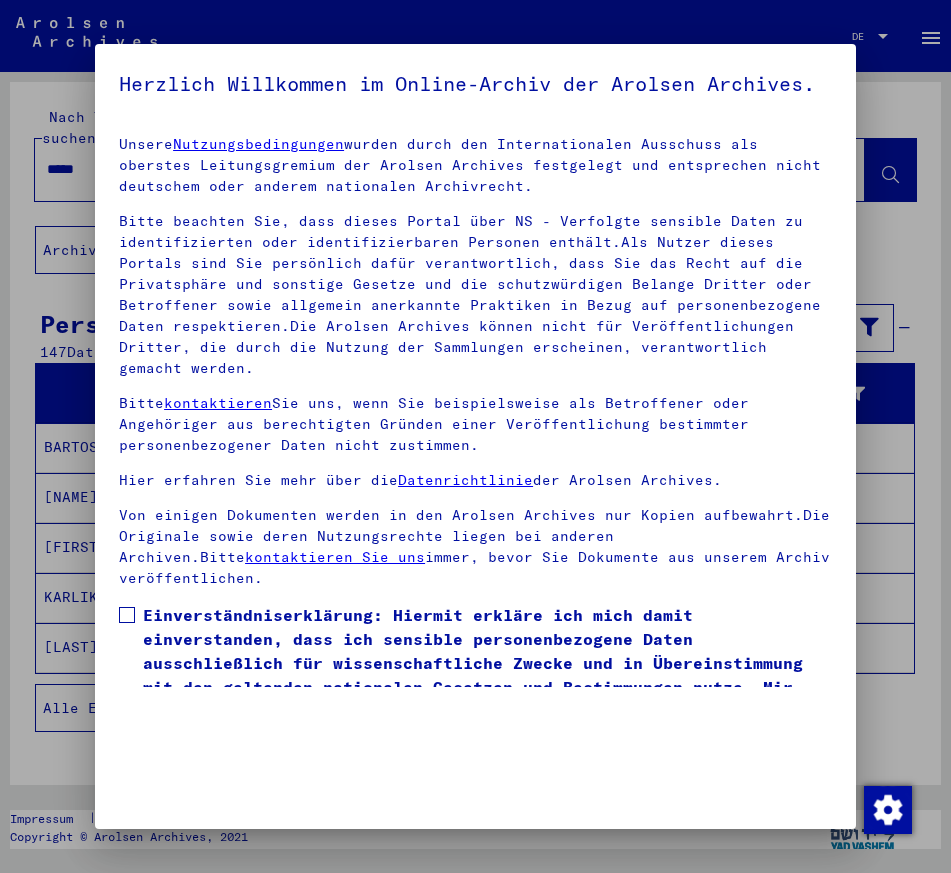 click on "Von einigen Dokumenten werden in den Arolsen Archives nur Kopien aufbewahrt.Die Originale sowie deren Nutzungsrechte liegen bei anderen Archiven.Bitte  kontaktieren Sie uns  immer, bevor Sie Dokumente aus unserem Archiv veröffentlichen." at bounding box center (475, 547) 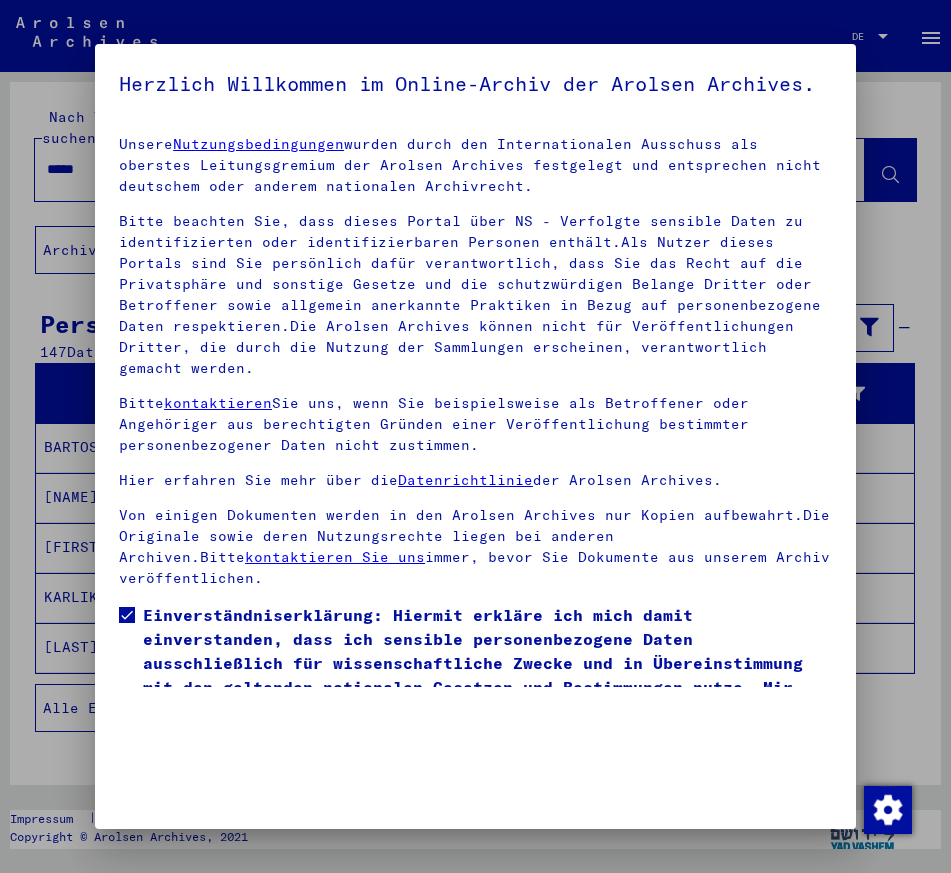 scroll, scrollTop: 118, scrollLeft: 0, axis: vertical 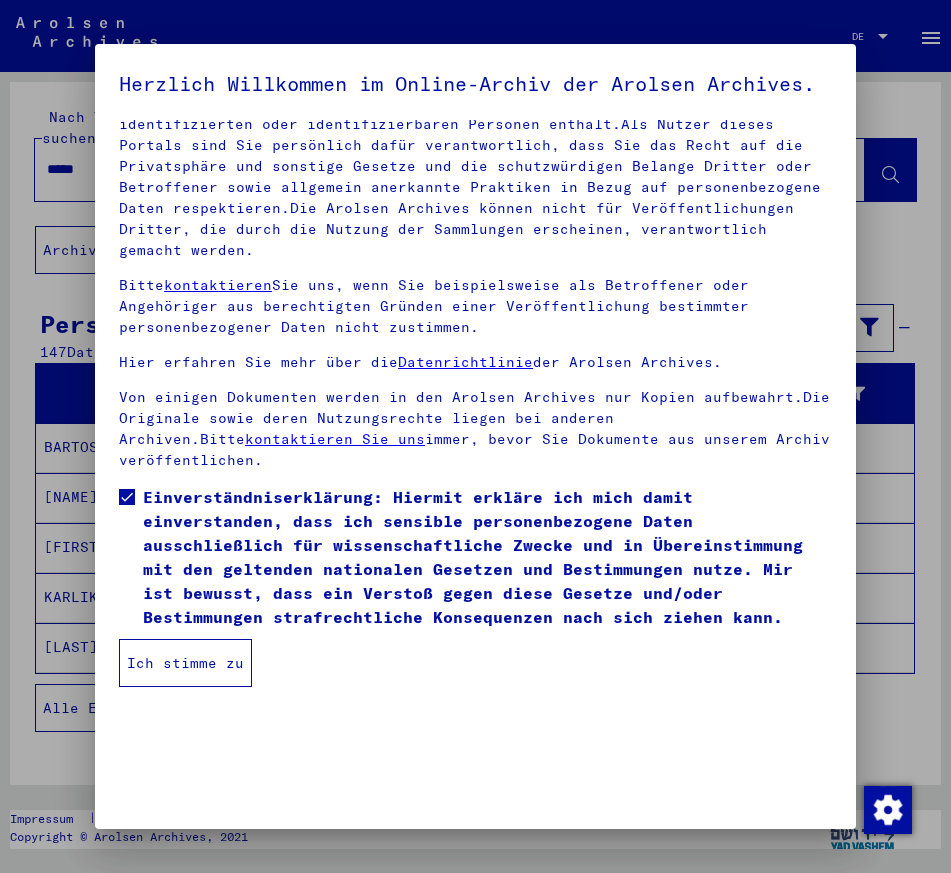 click on "Ich stimme zu" at bounding box center (185, 663) 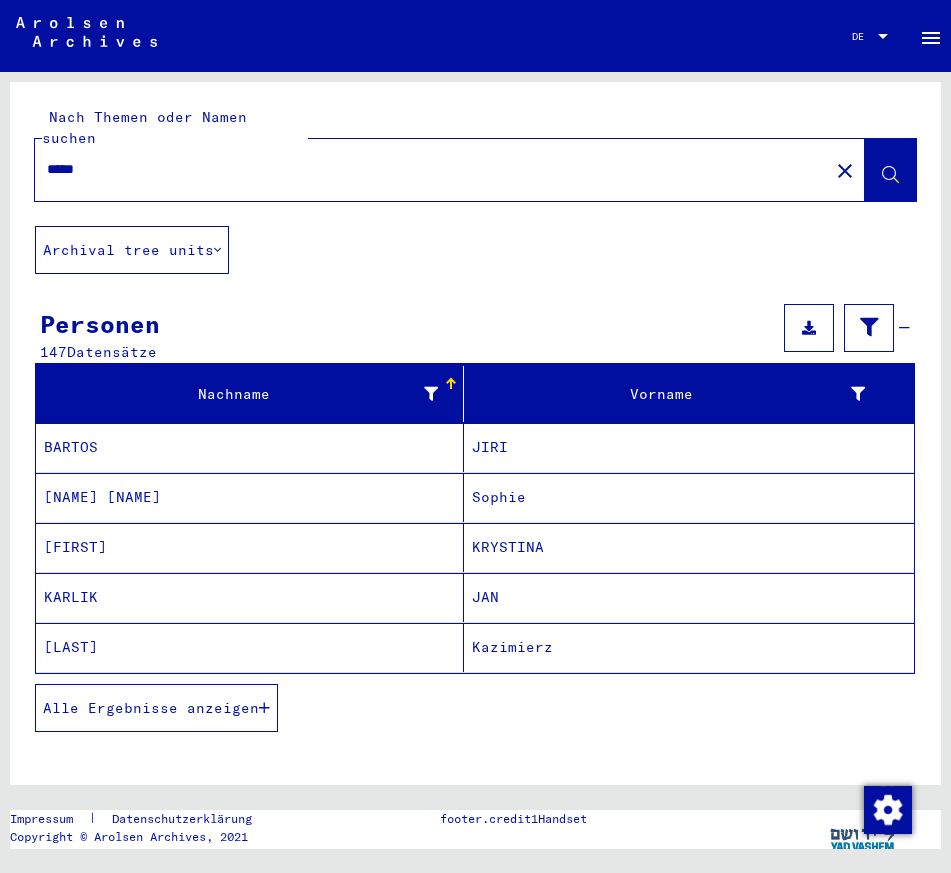 click on "Sophie" at bounding box center [689, 547] 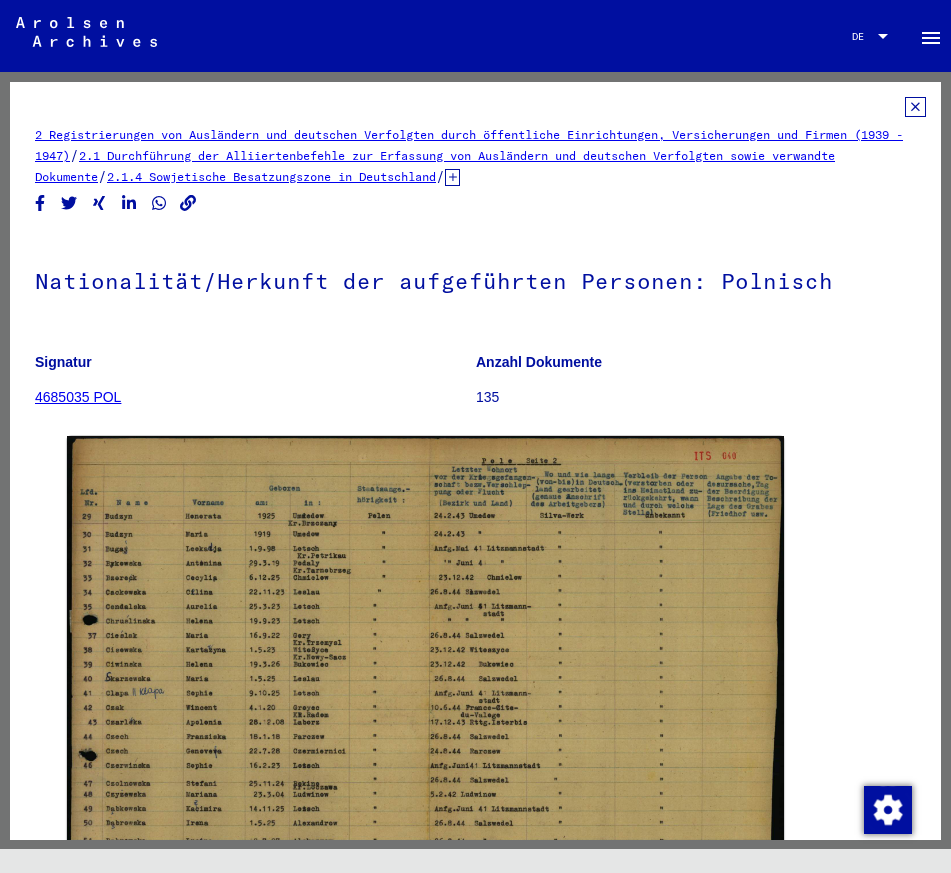 click 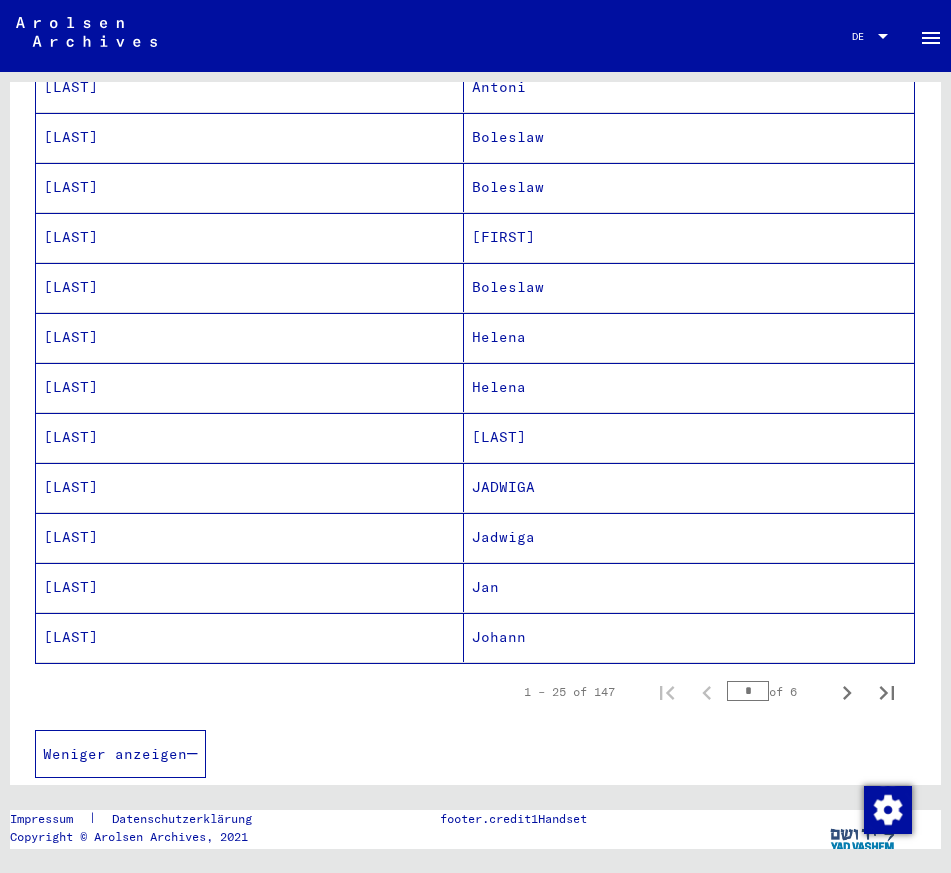 scroll, scrollTop: 1200, scrollLeft: 0, axis: vertical 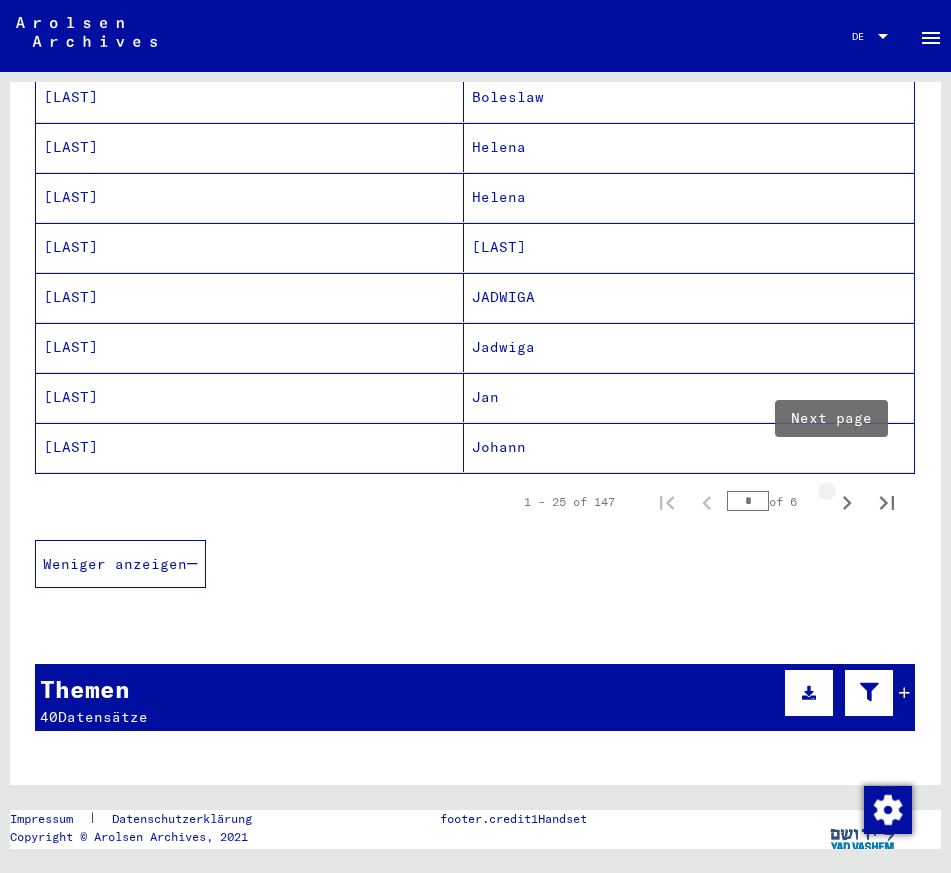 click at bounding box center (847, 502) 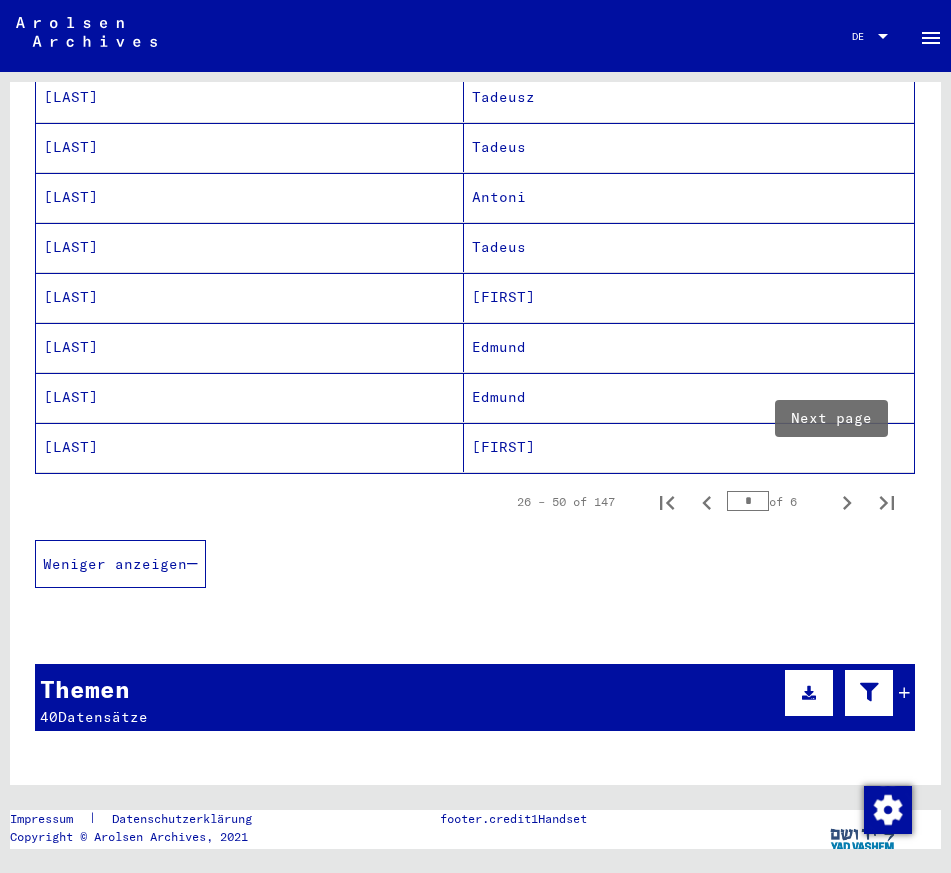 click 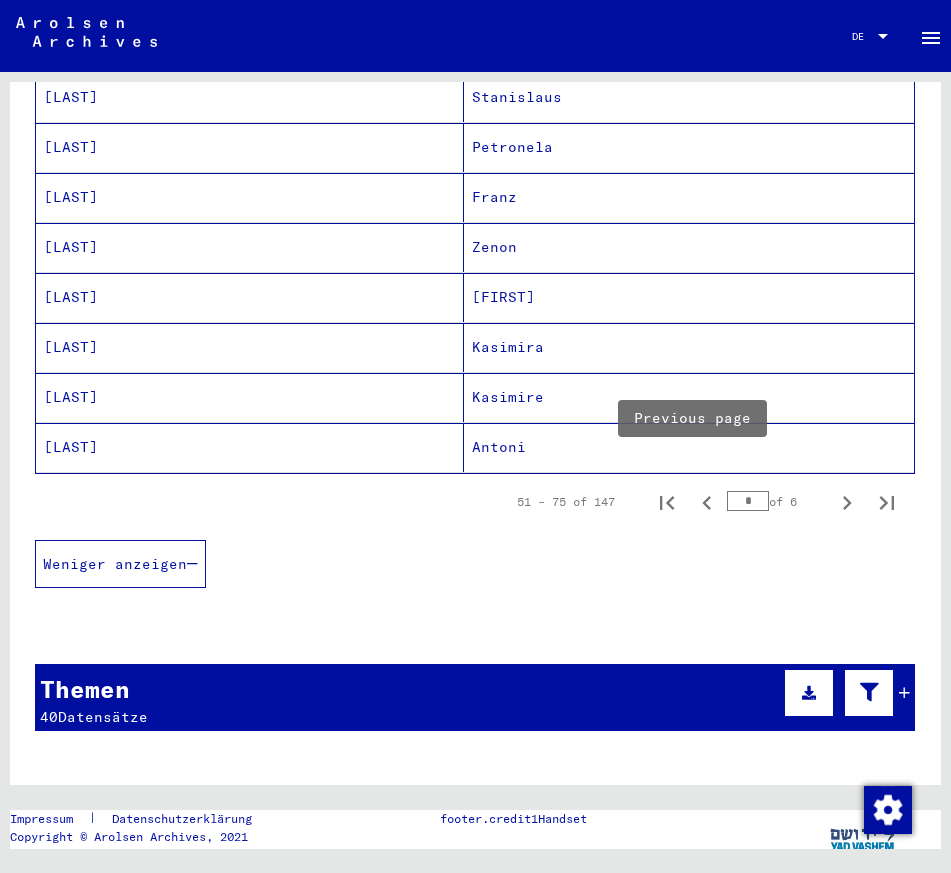 click 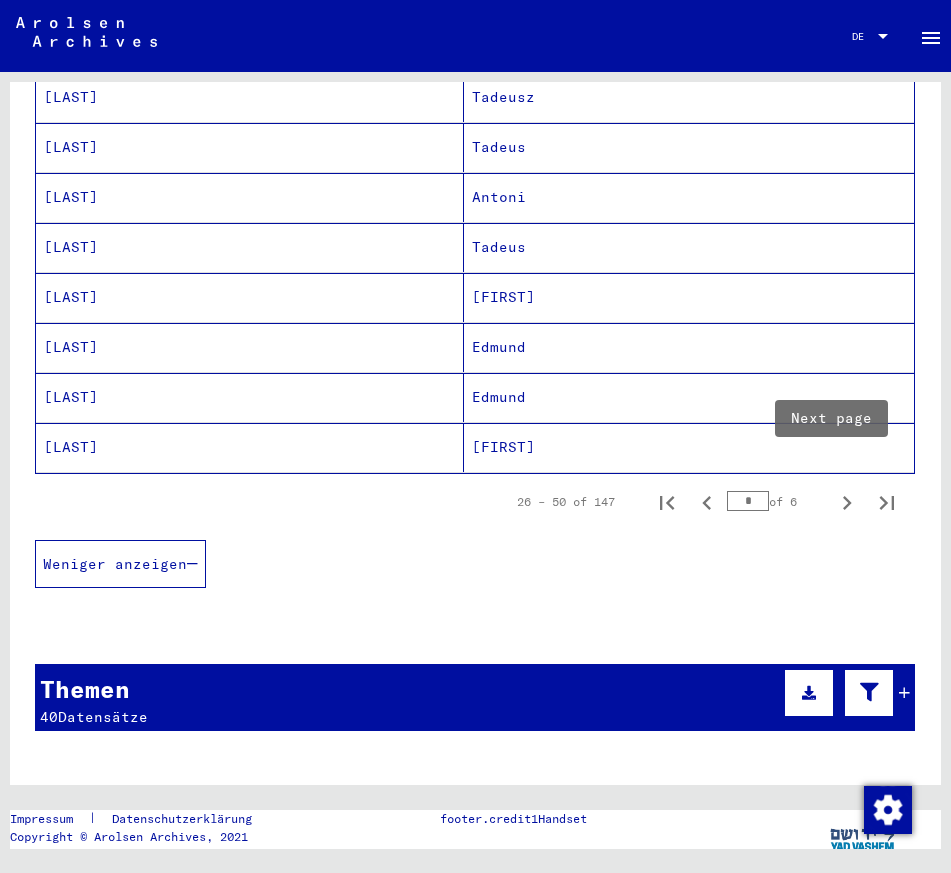 click 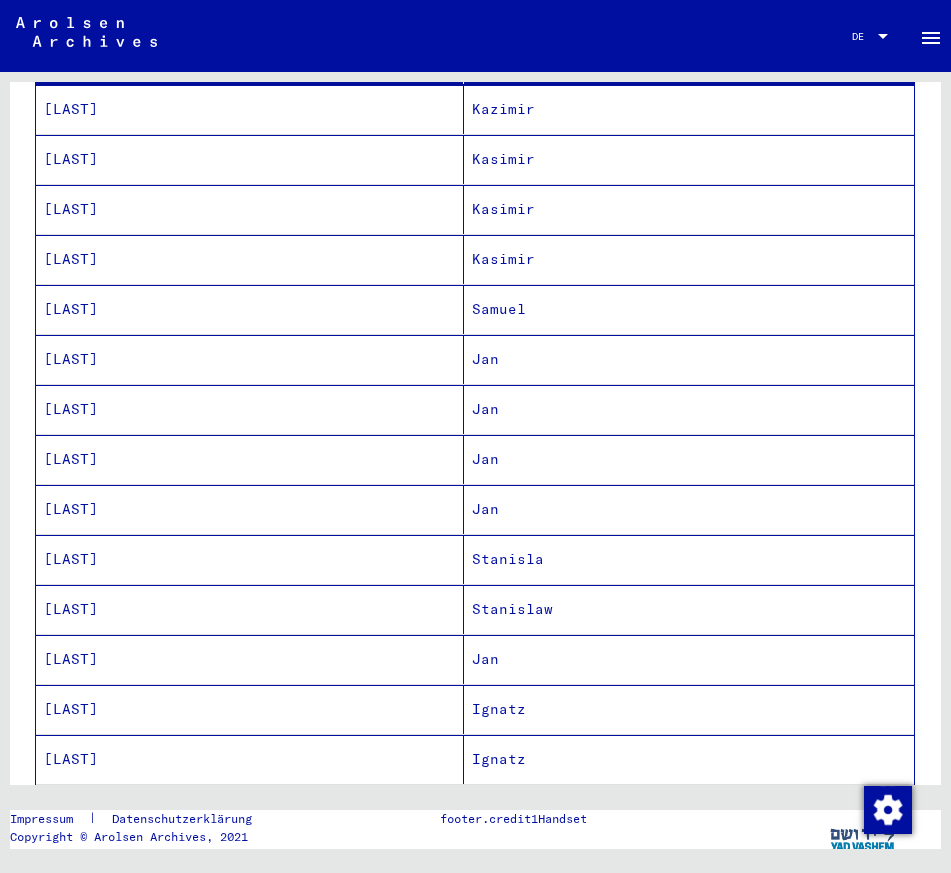 scroll, scrollTop: 100, scrollLeft: 0, axis: vertical 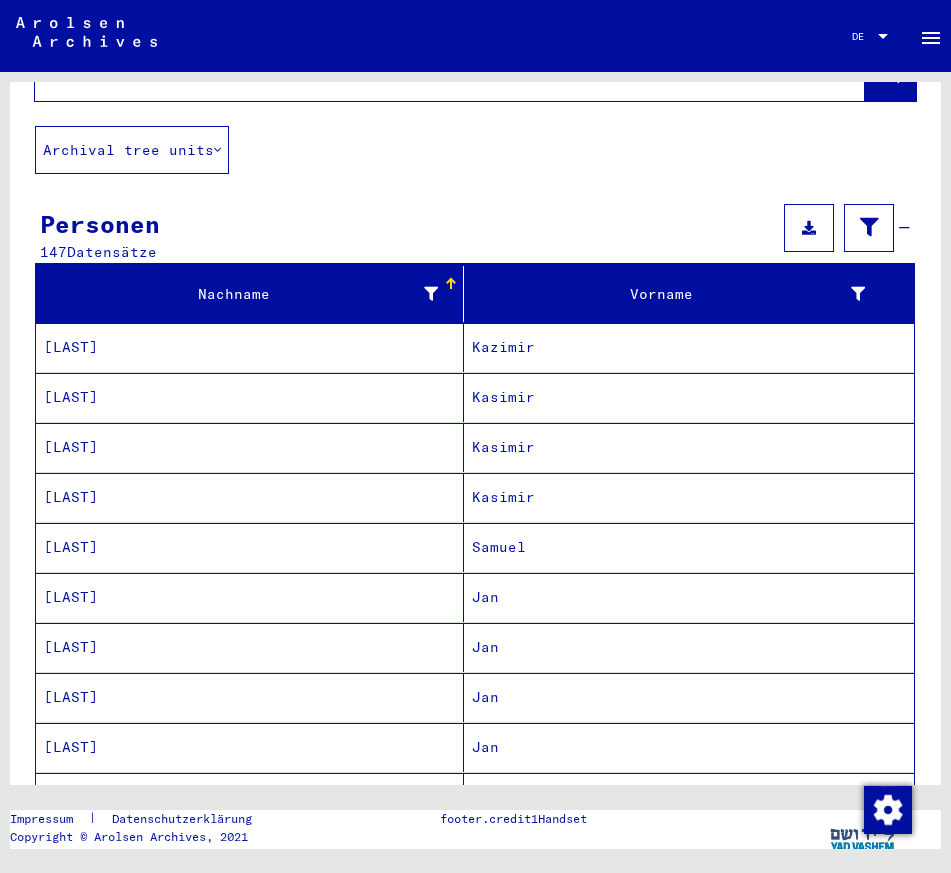 click on "Vorname" at bounding box center [669, 294] 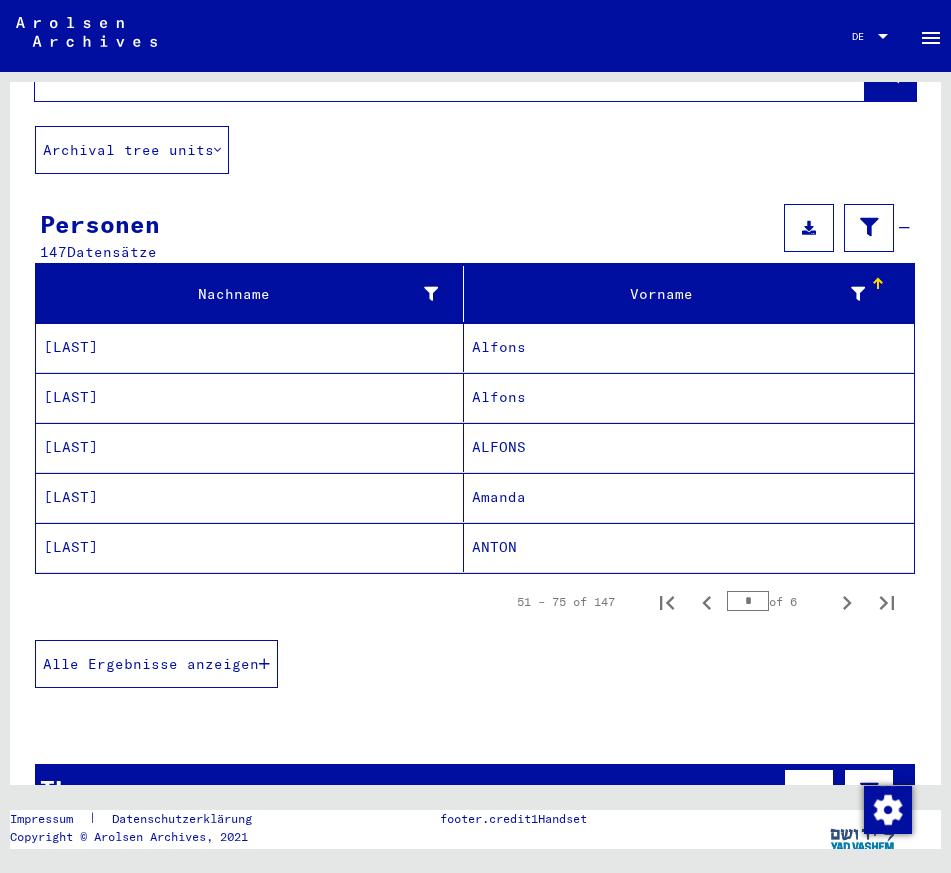 click on "Vorname" at bounding box center [669, 294] 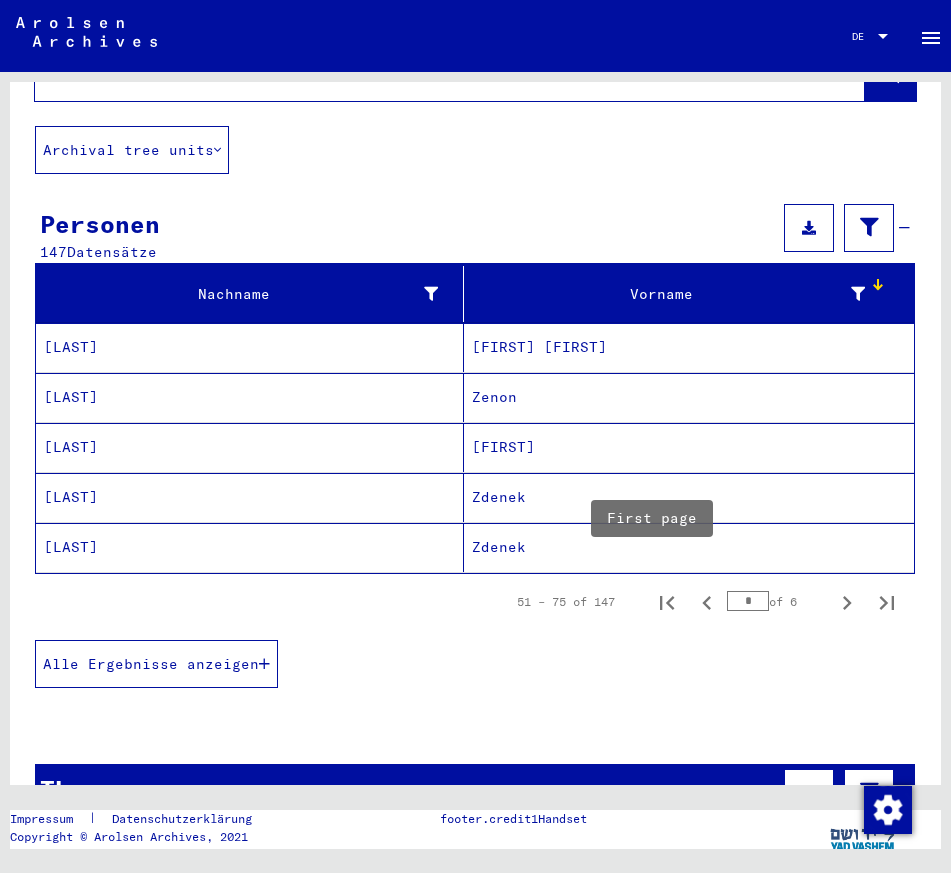 click 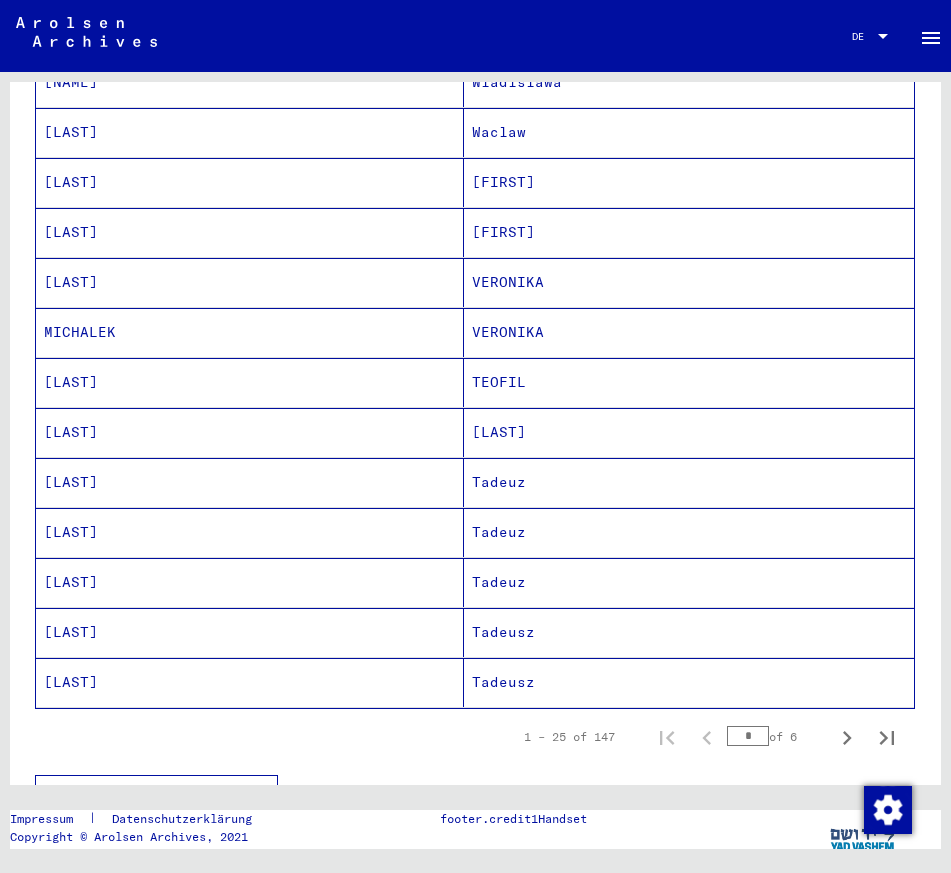 scroll, scrollTop: 1000, scrollLeft: 0, axis: vertical 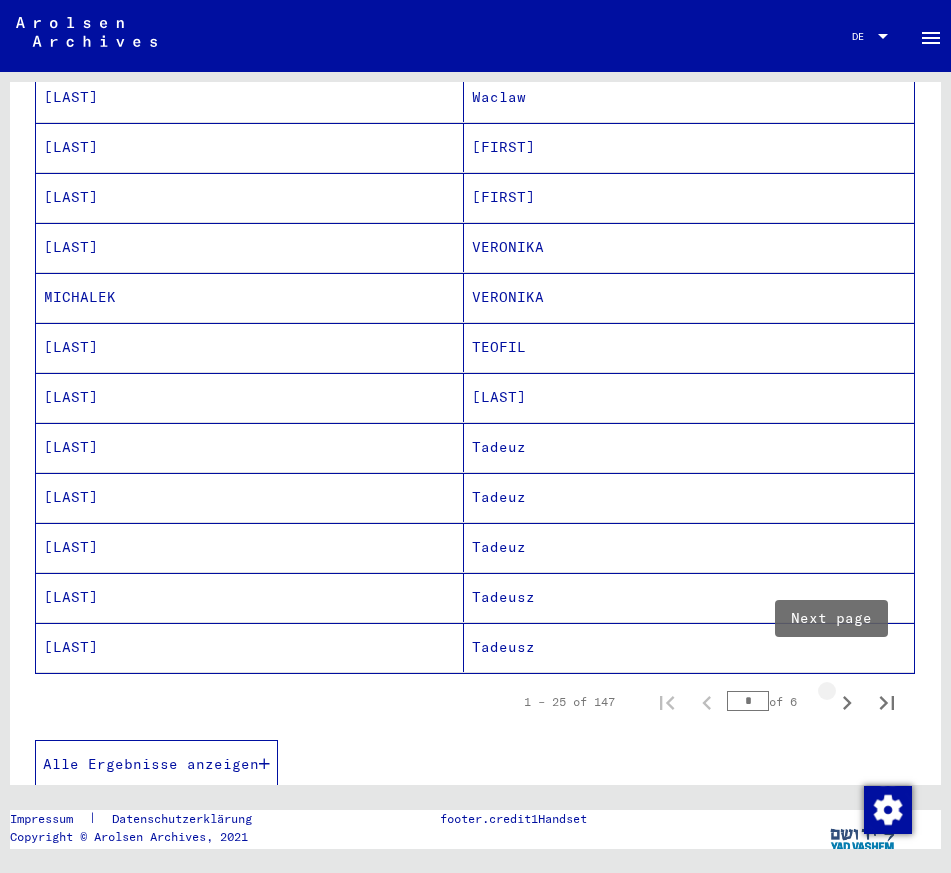 click 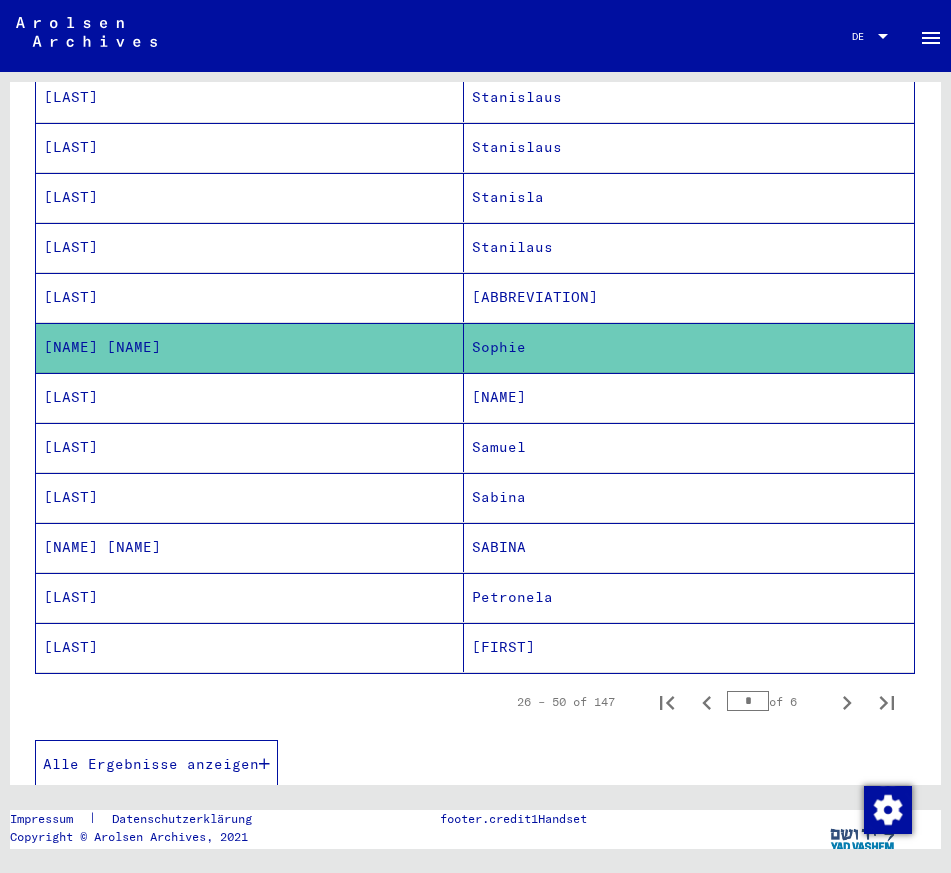 click 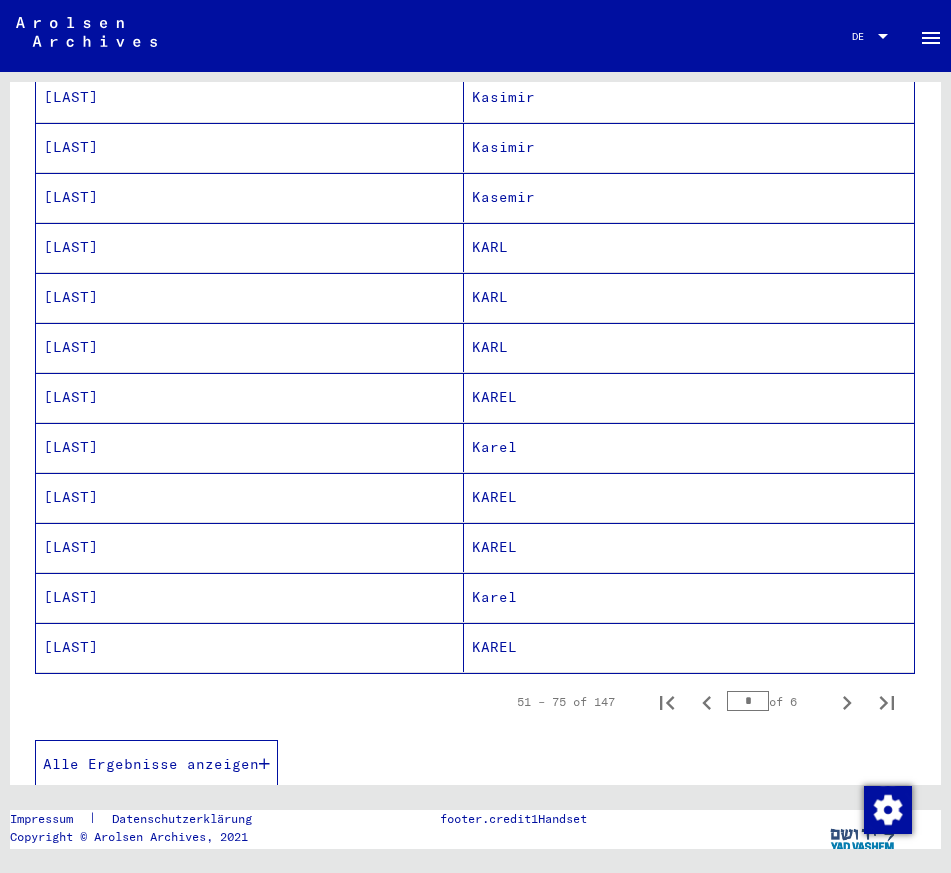 click 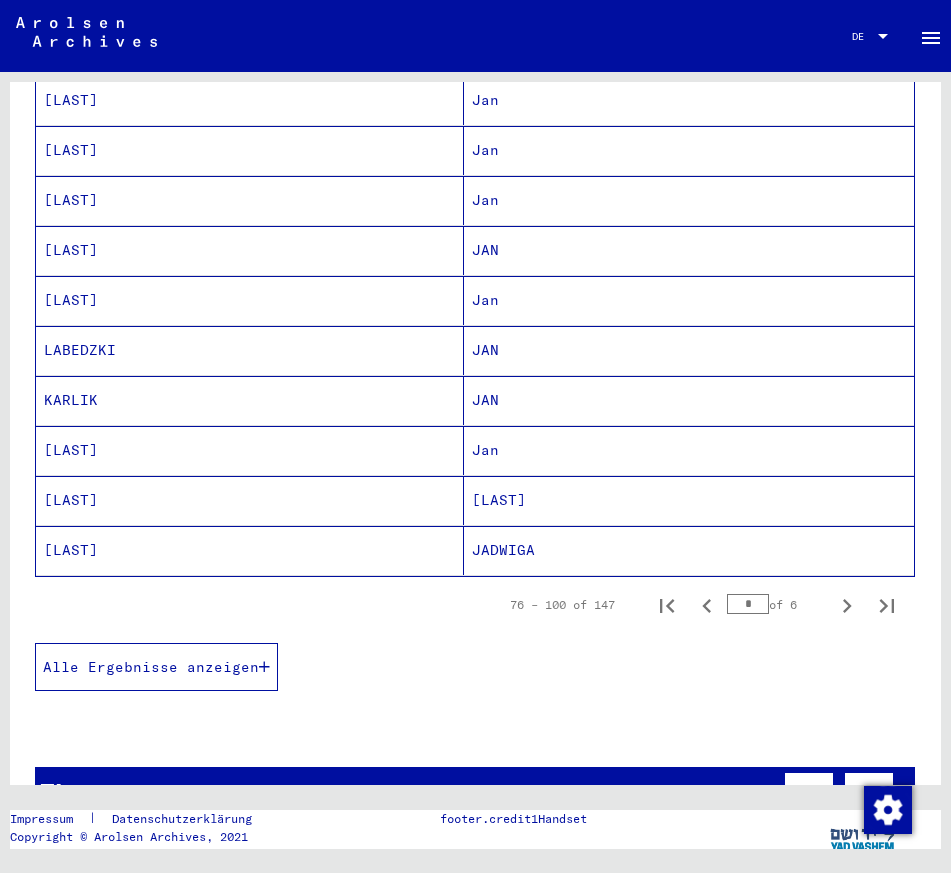 scroll, scrollTop: 1100, scrollLeft: 0, axis: vertical 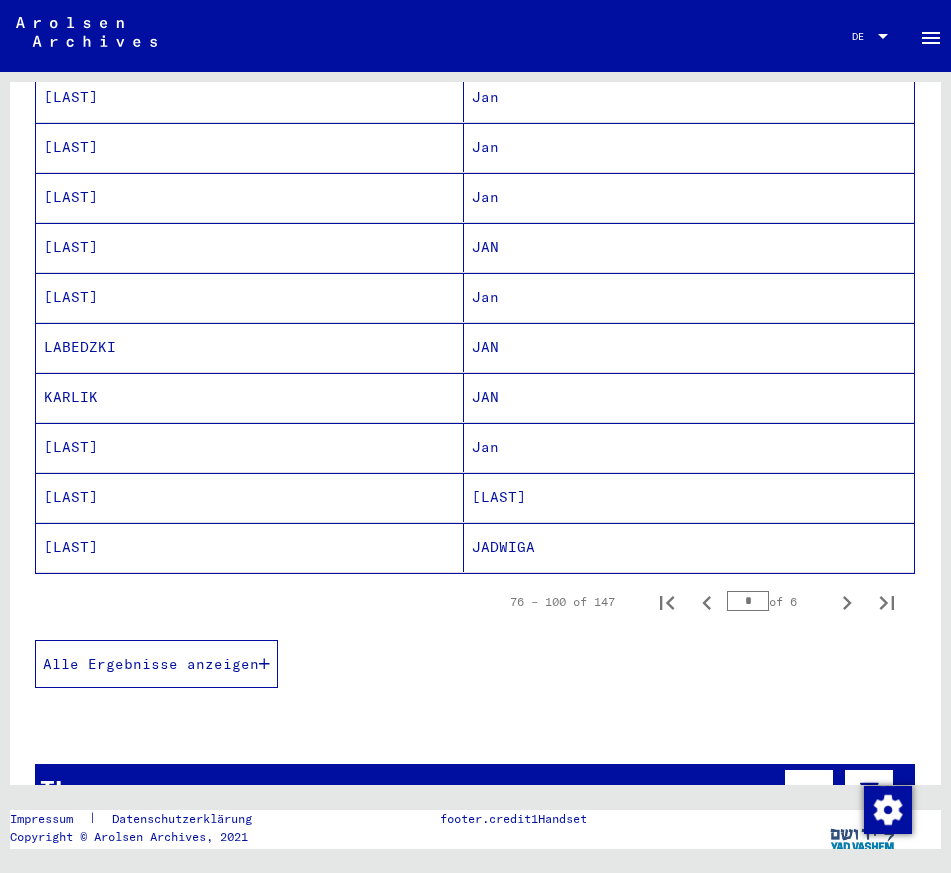 click on "[NUMBER] – [NUMBER] of [NUMBER] * of [NUMBER]" at bounding box center [475, 602] 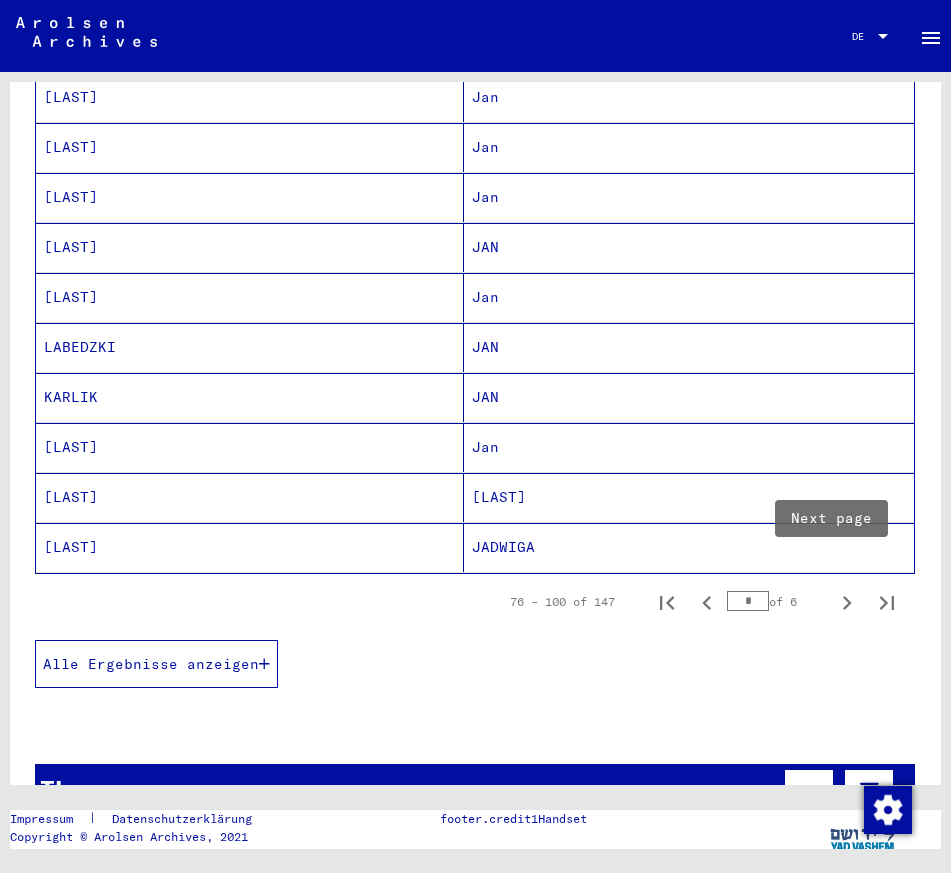 click at bounding box center [847, 602] 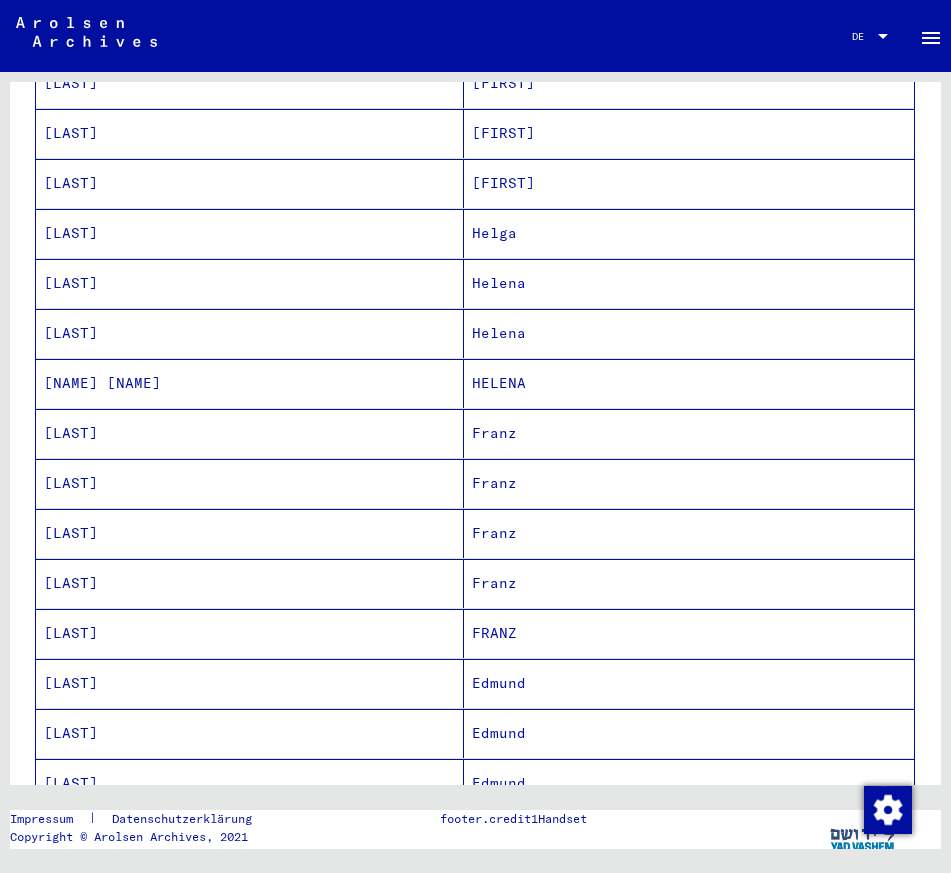 scroll, scrollTop: 1000, scrollLeft: 0, axis: vertical 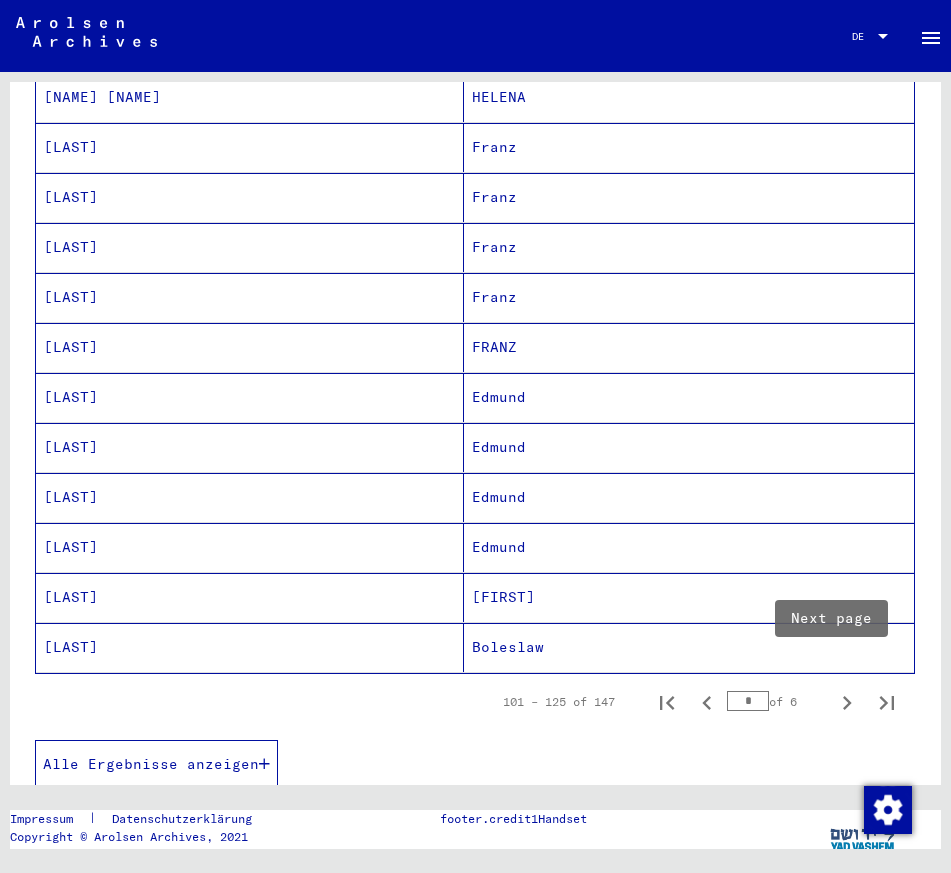click 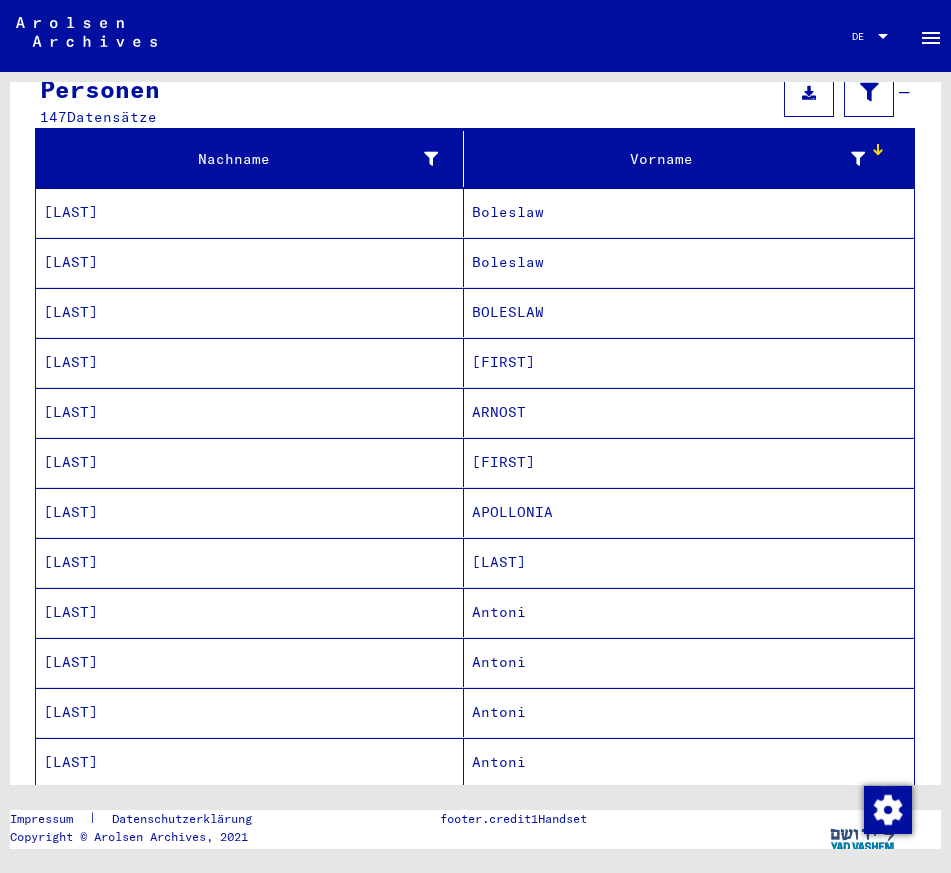 scroll, scrollTop: 200, scrollLeft: 0, axis: vertical 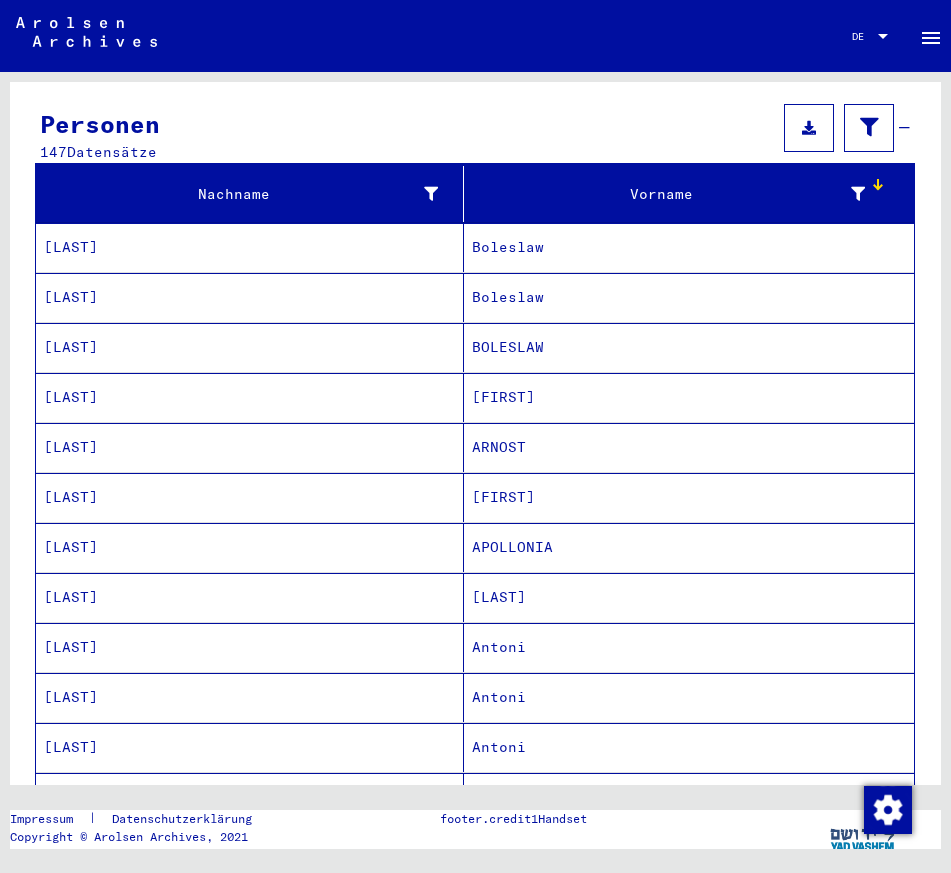 click on "APOLLONIA" at bounding box center [689, 597] 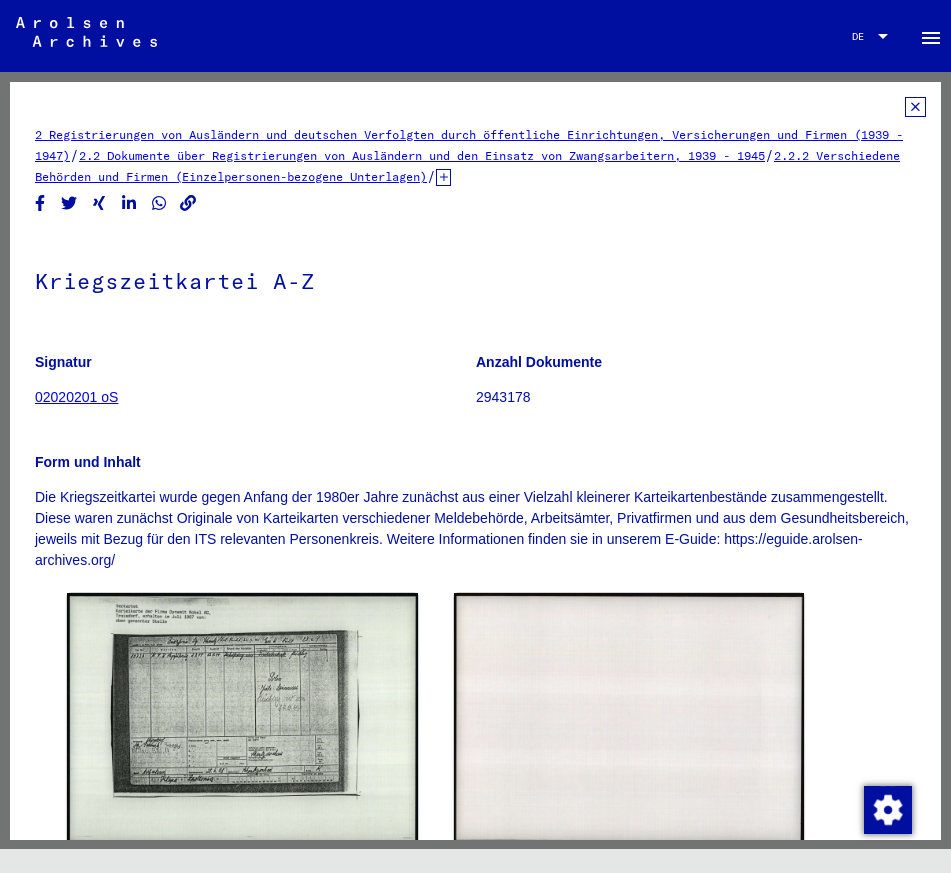 scroll, scrollTop: 0, scrollLeft: 0, axis: both 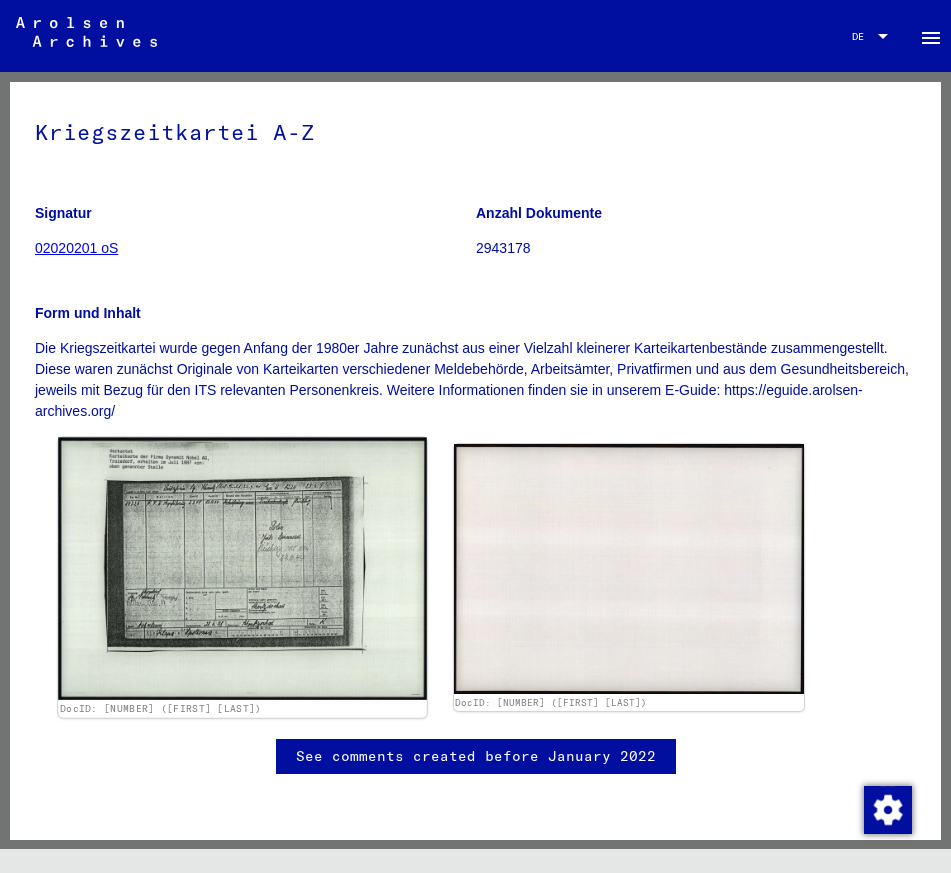 click 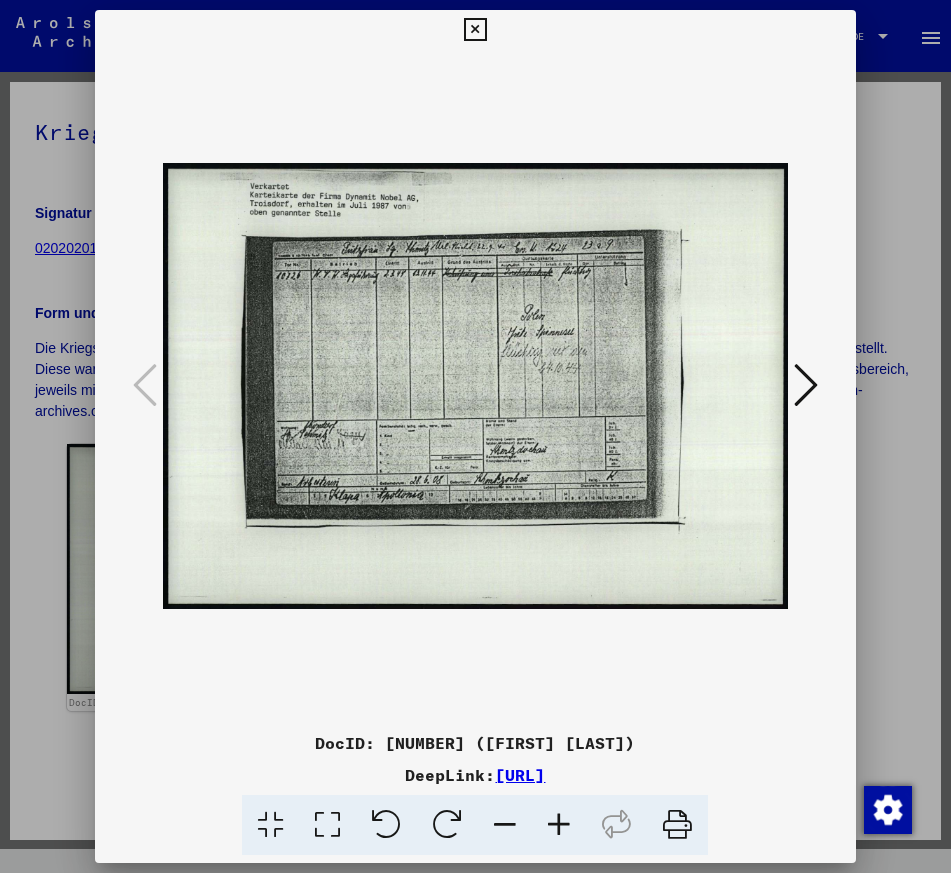 click at bounding box center [475, 436] 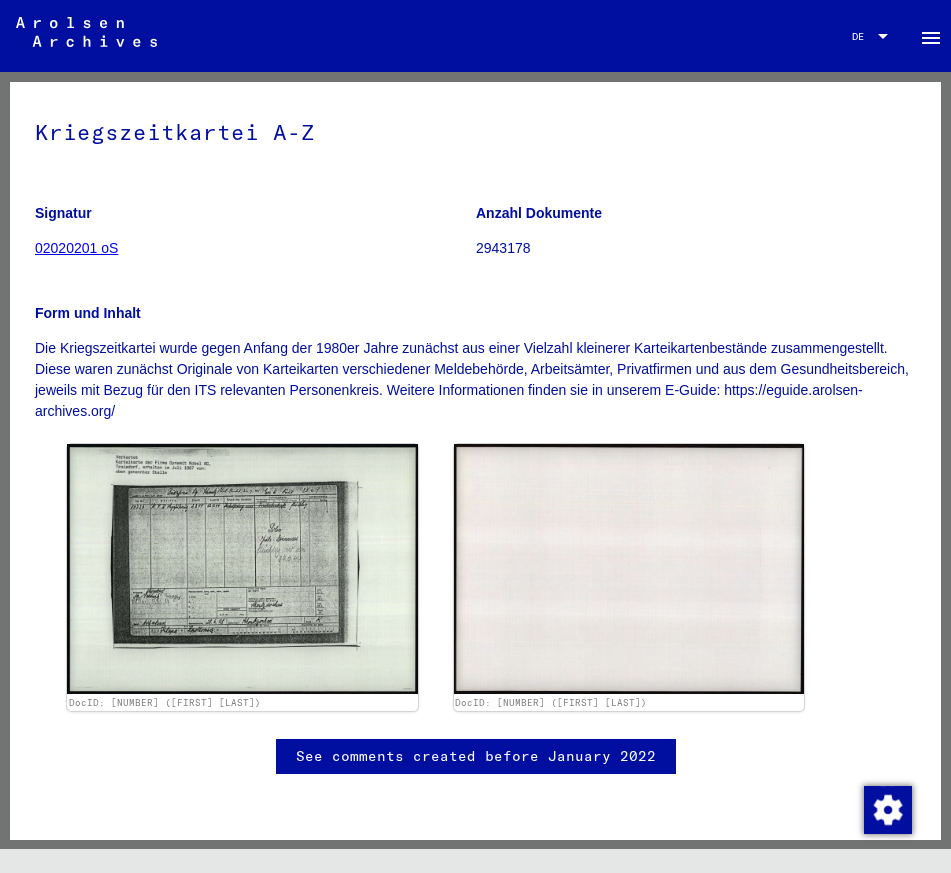 scroll, scrollTop: 0, scrollLeft: 0, axis: both 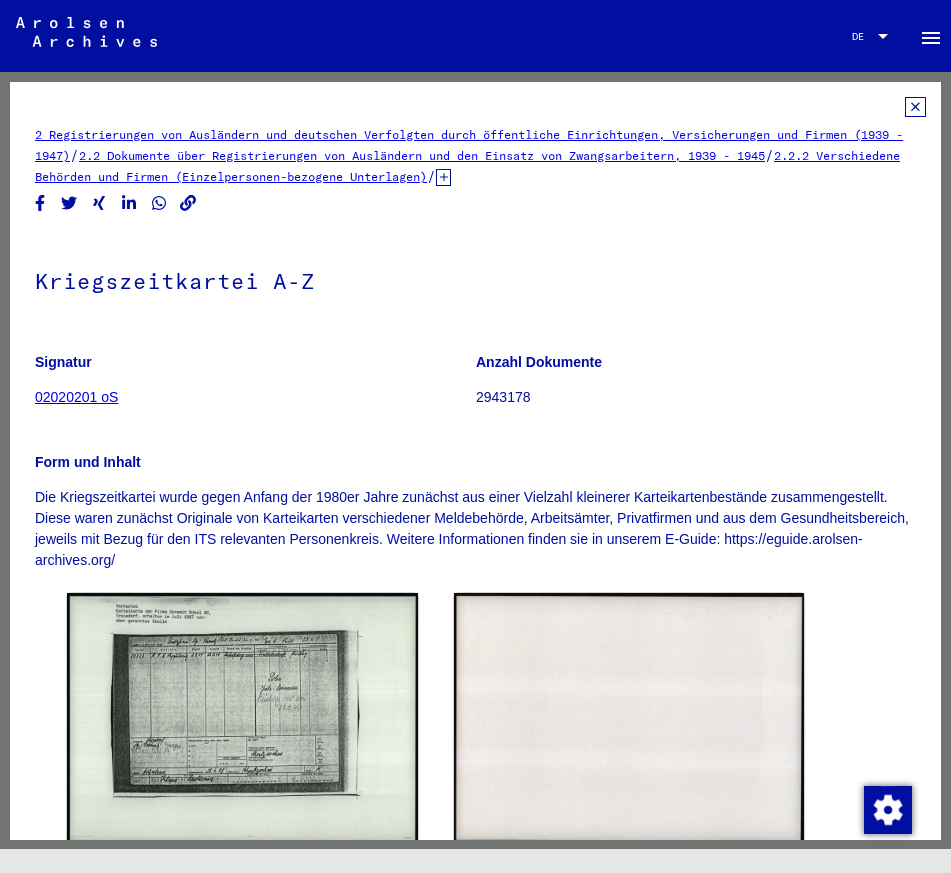 click 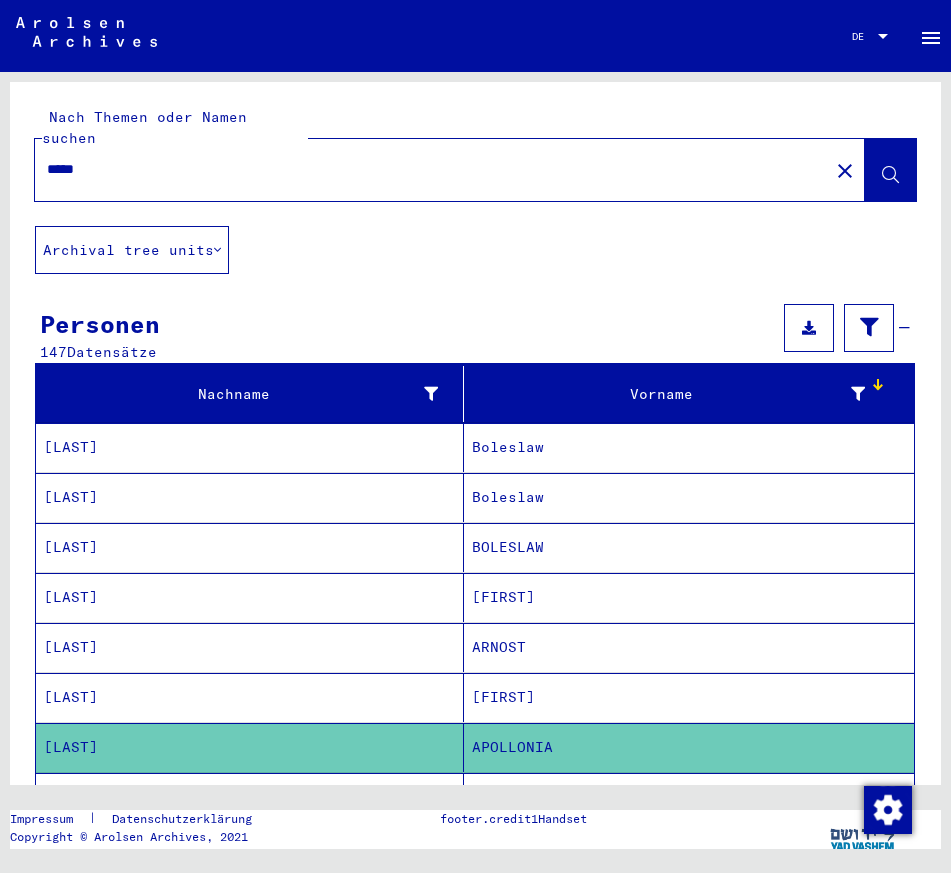 drag, startPoint x: 249, startPoint y: 160, endPoint x: 128, endPoint y: 159, distance: 121.004135 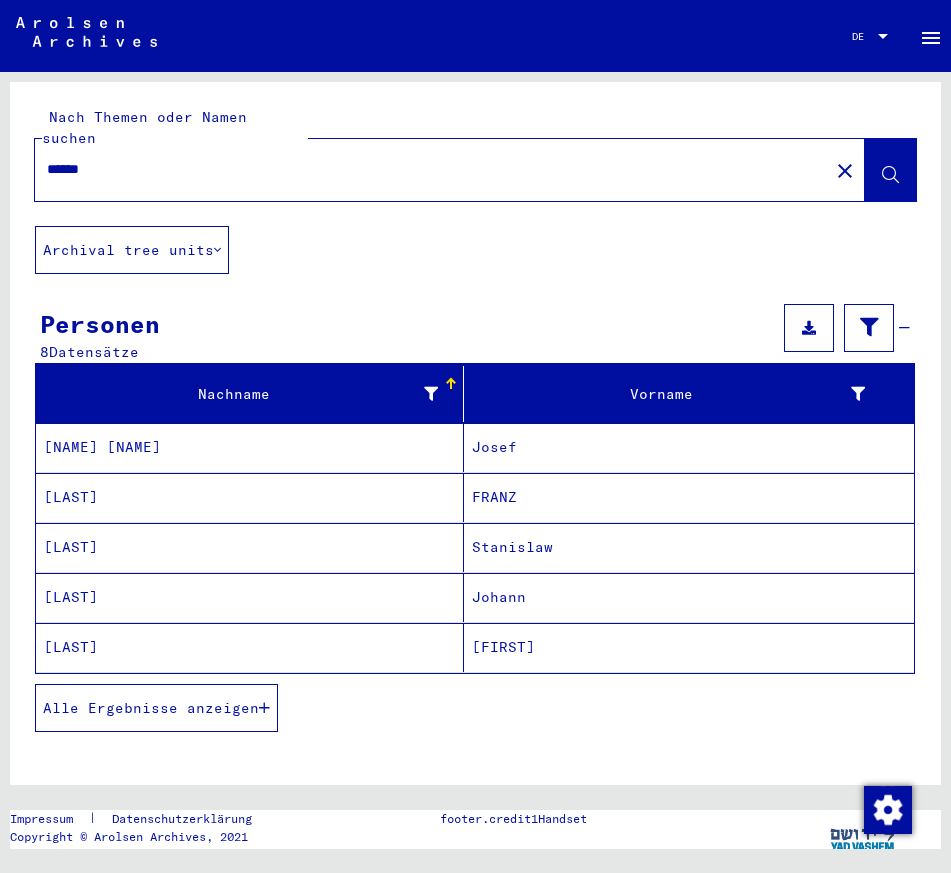 click on "******" 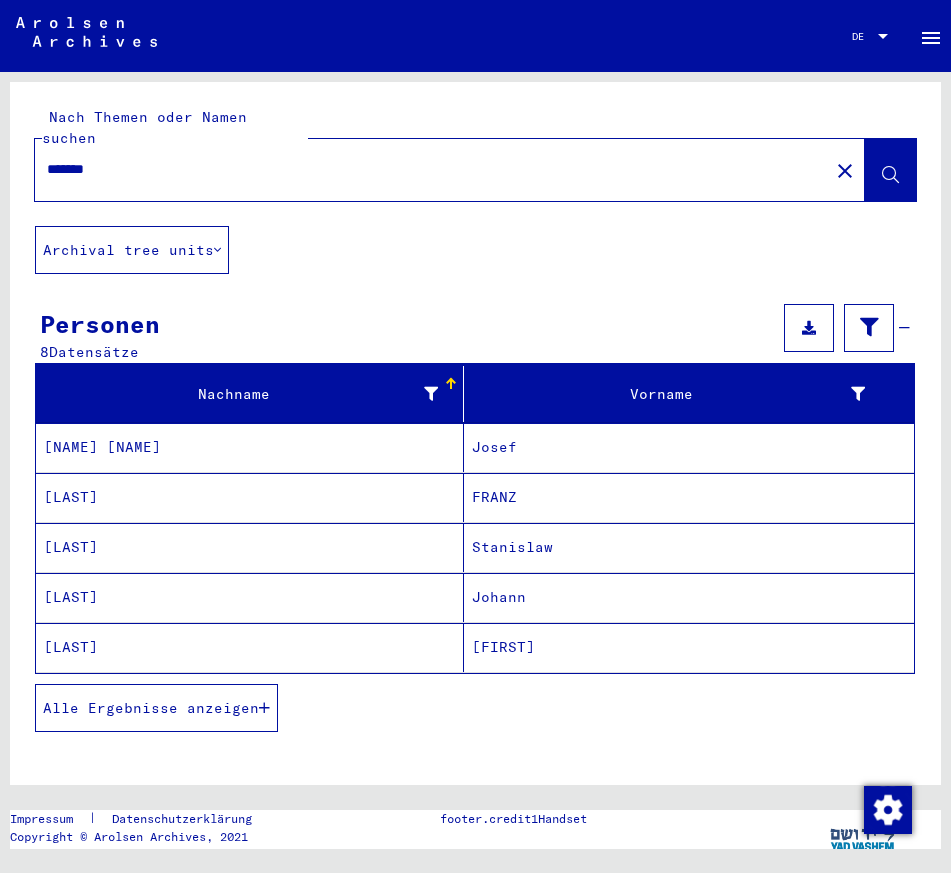 type on "*******" 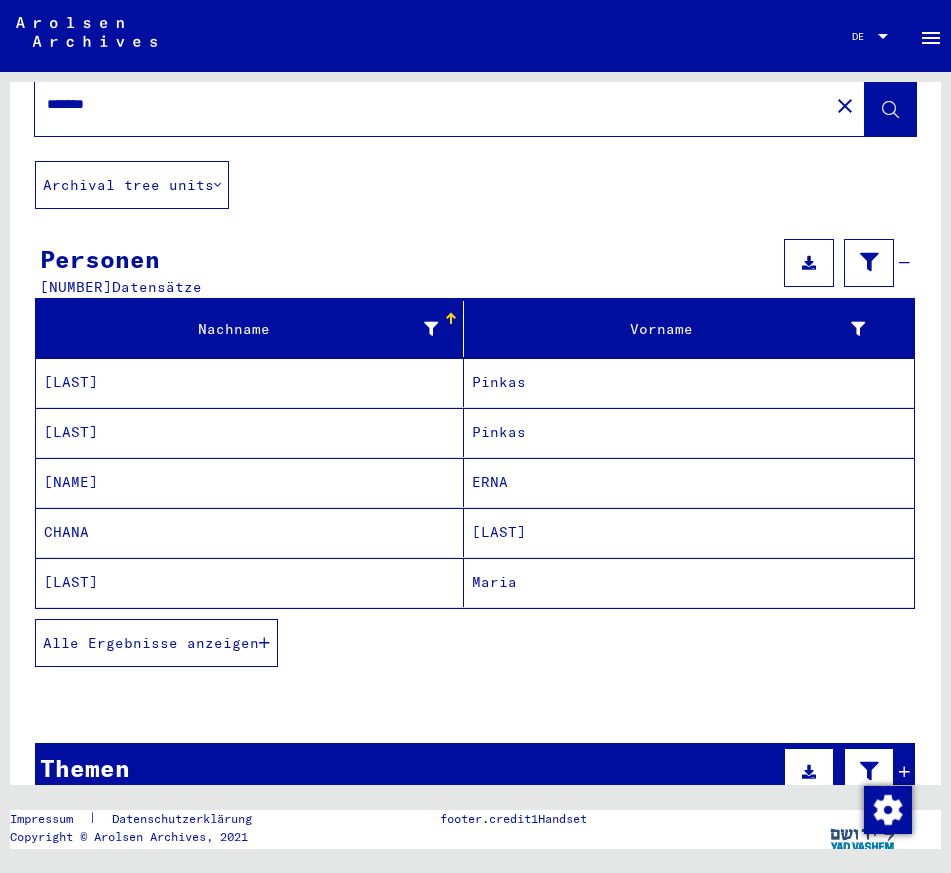 scroll, scrollTop: 100, scrollLeft: 0, axis: vertical 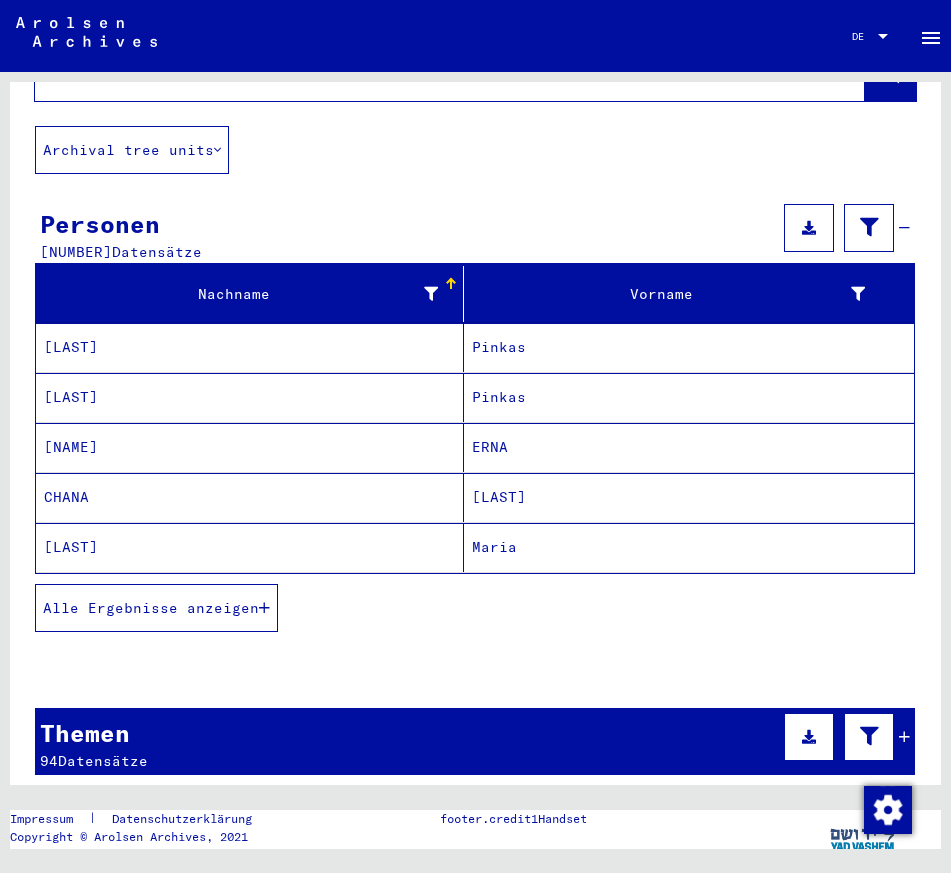 click on "Maria" 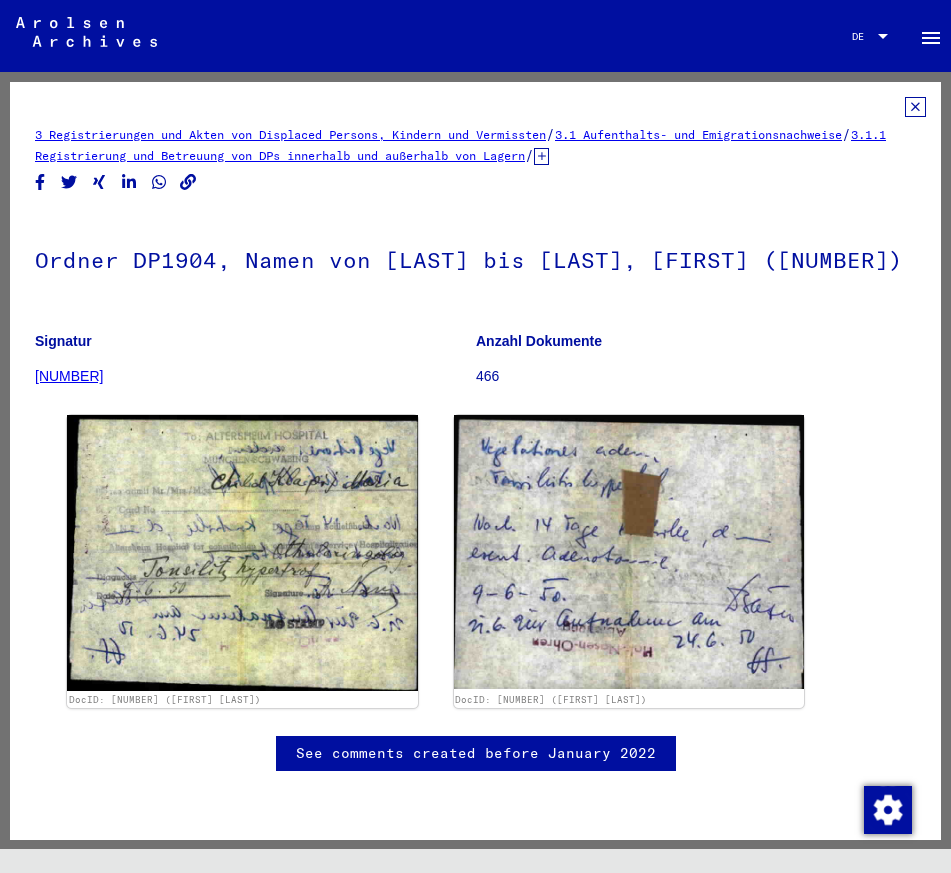 scroll, scrollTop: 0, scrollLeft: 0, axis: both 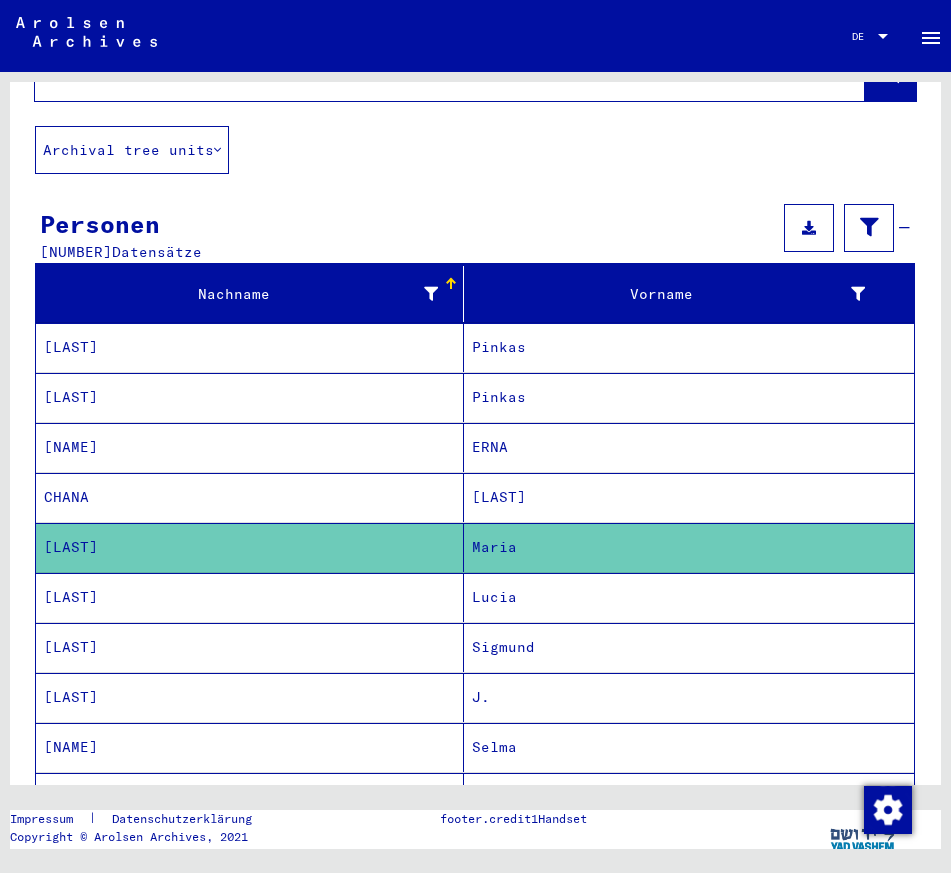 click on "Vorname" at bounding box center [681, 294] 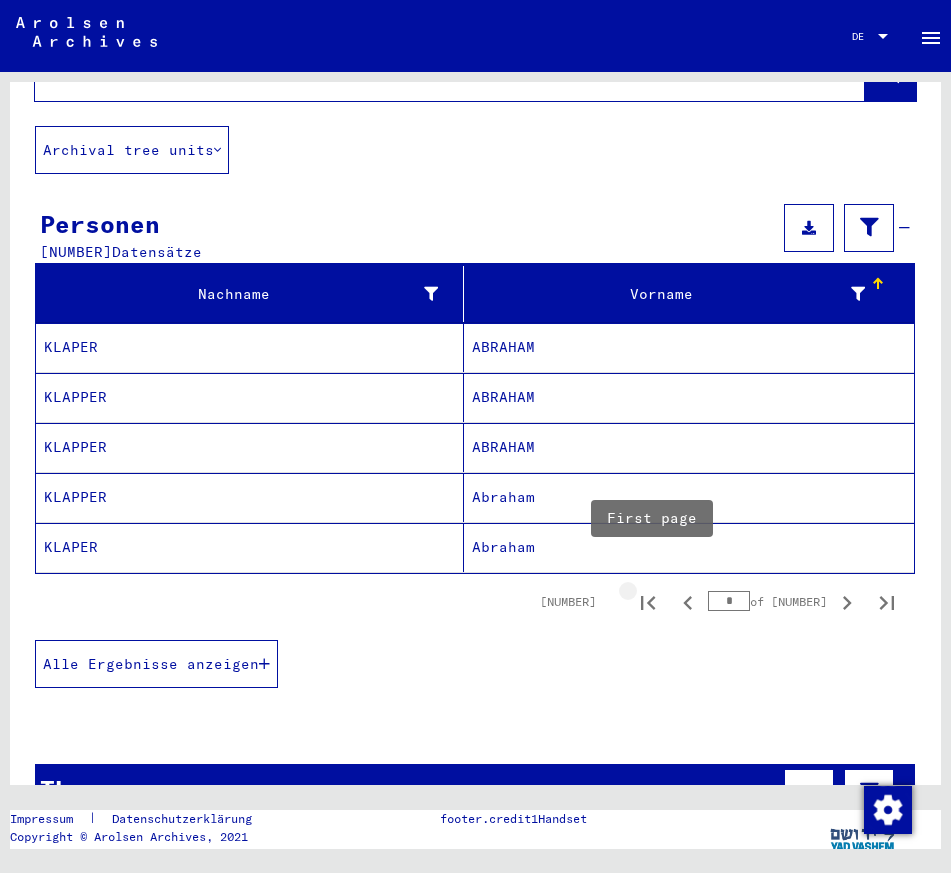 click 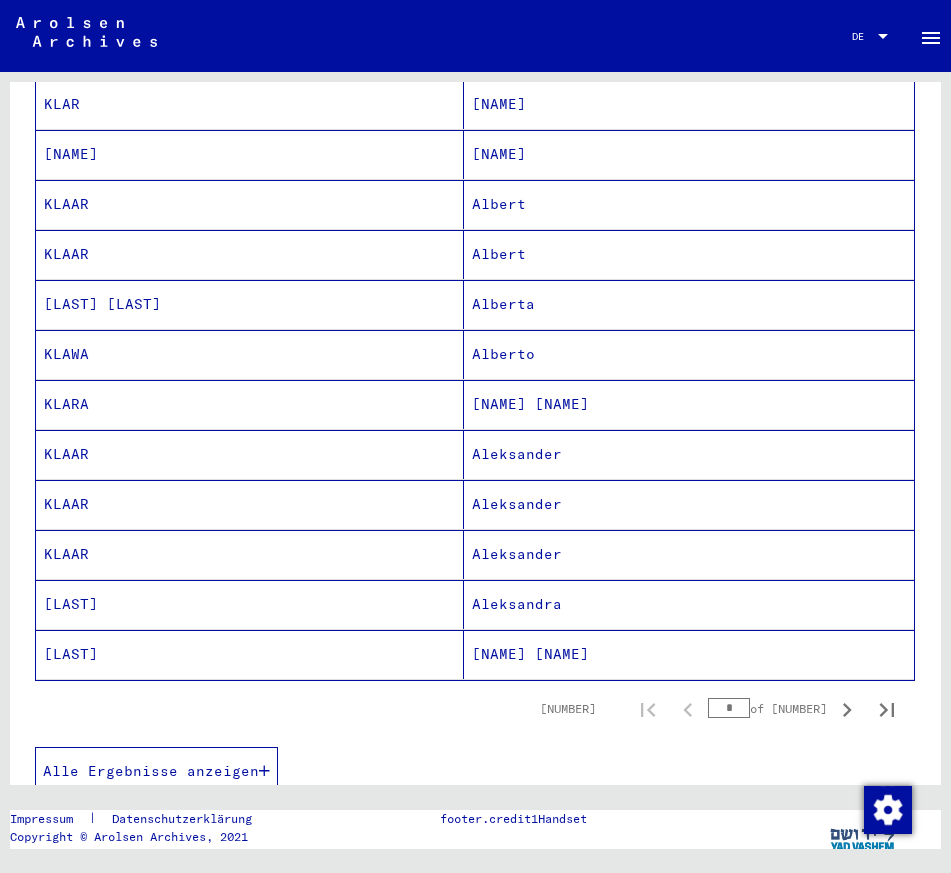 scroll, scrollTop: 1100, scrollLeft: 0, axis: vertical 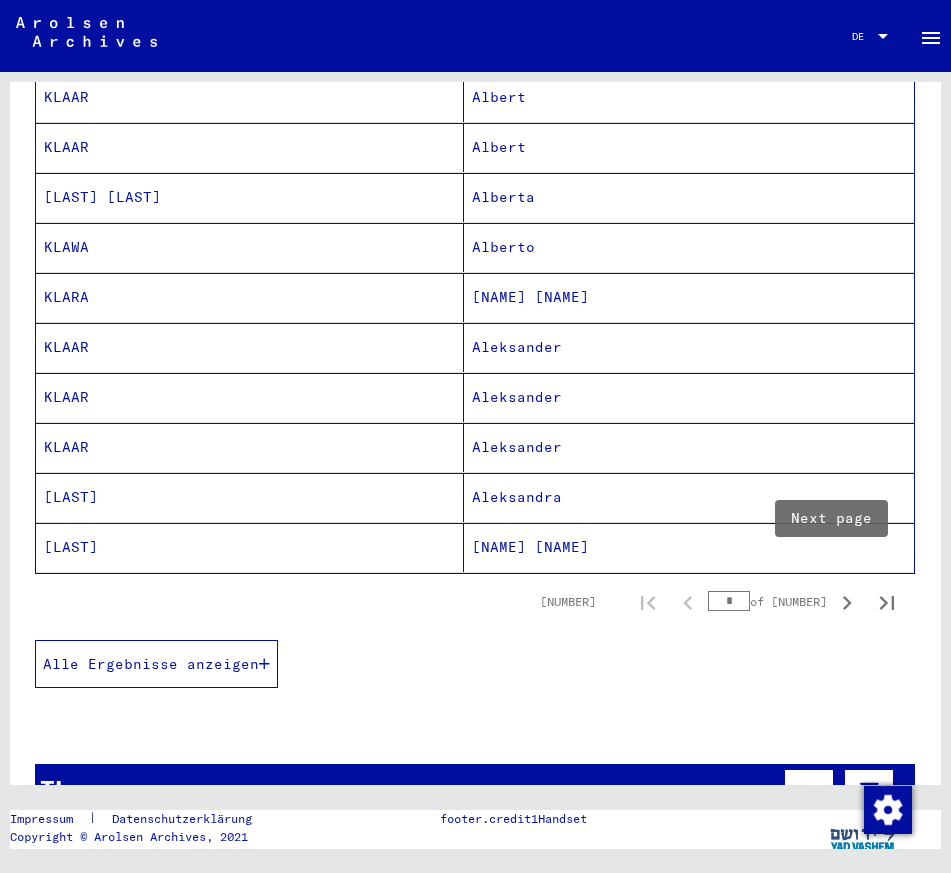 click at bounding box center [847, 602] 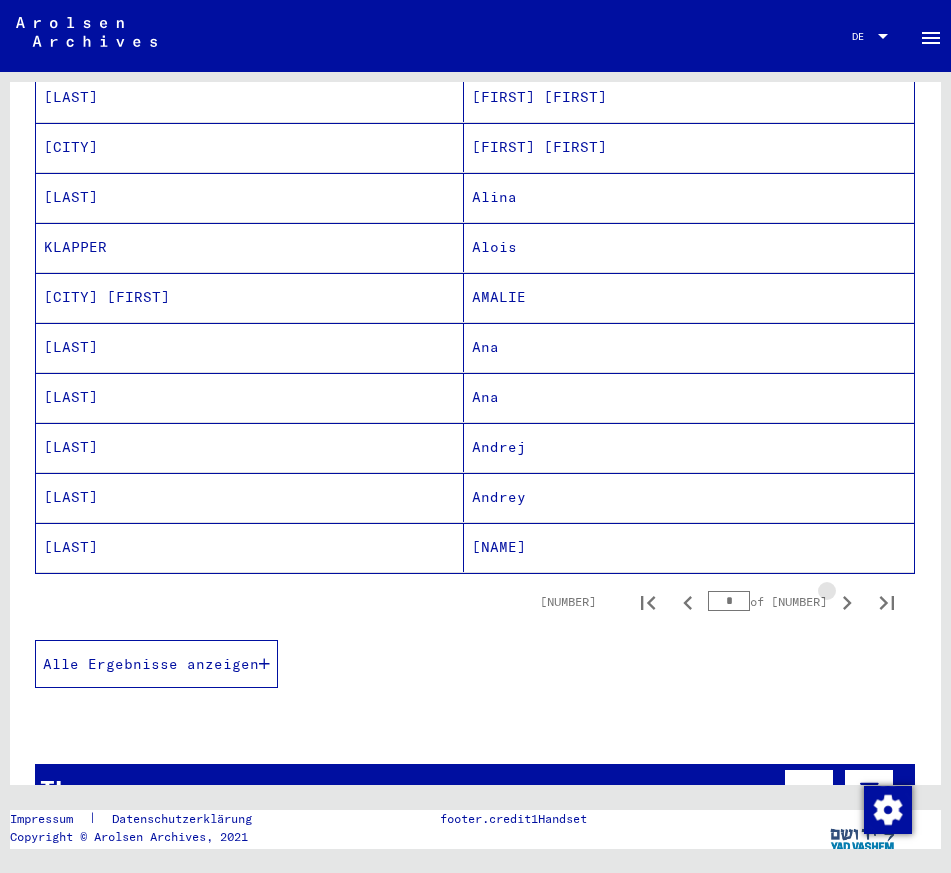 click at bounding box center (847, 602) 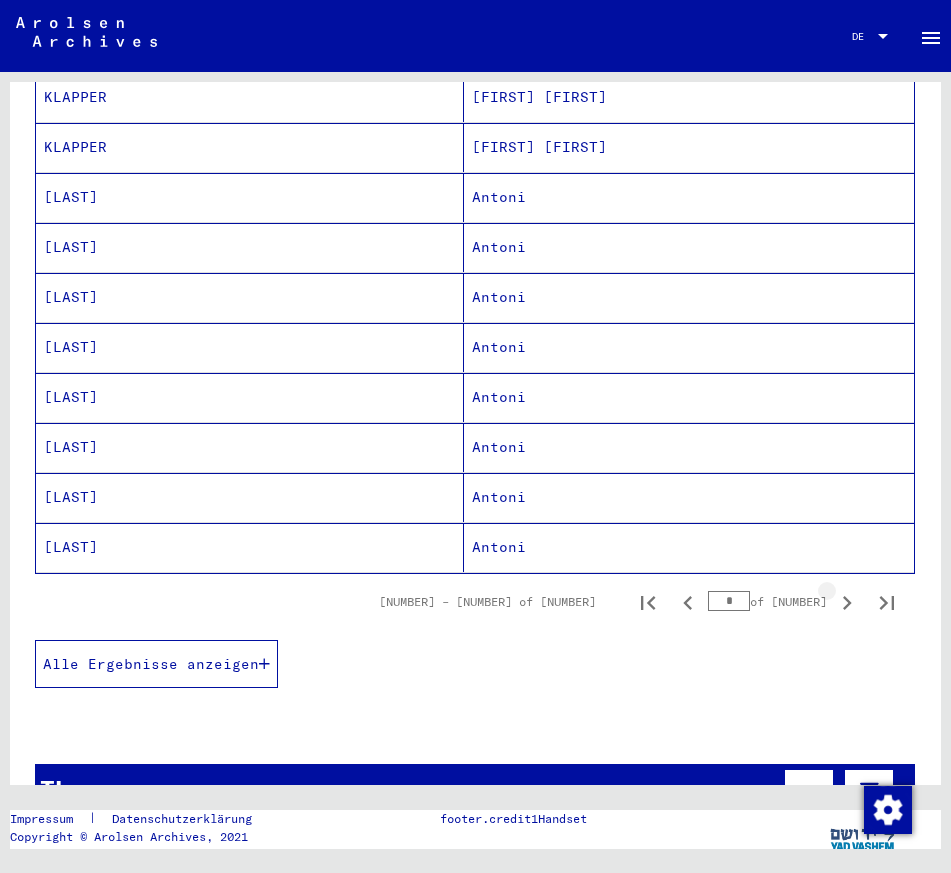 click 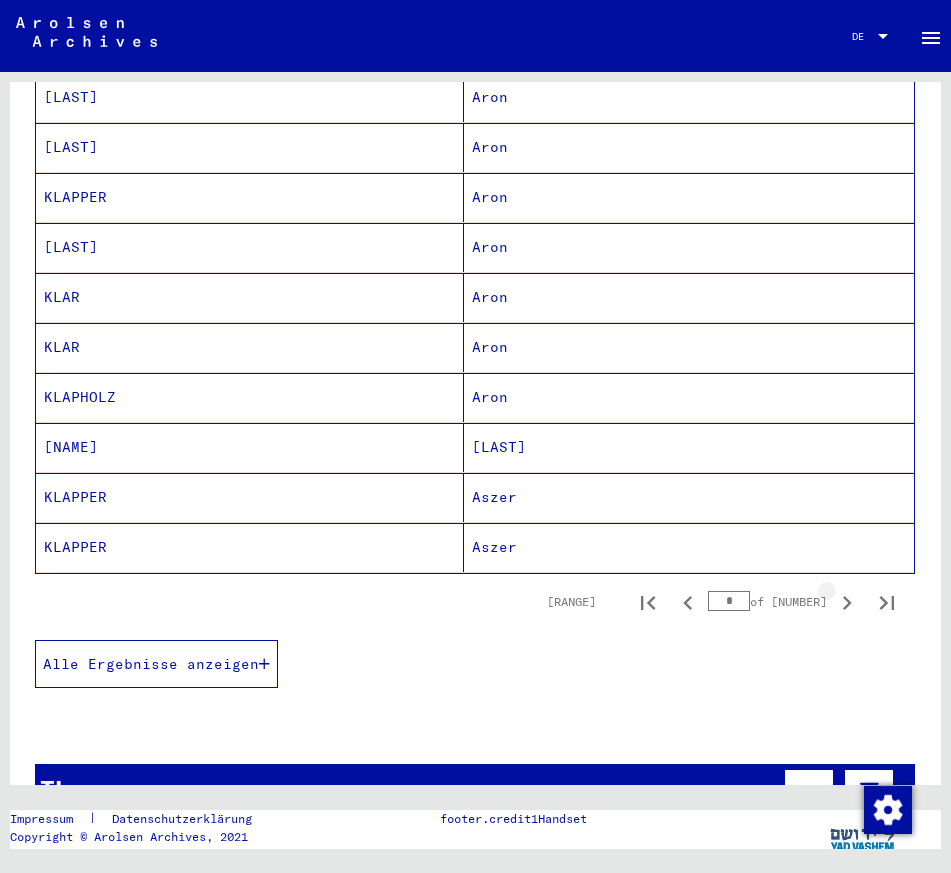 click 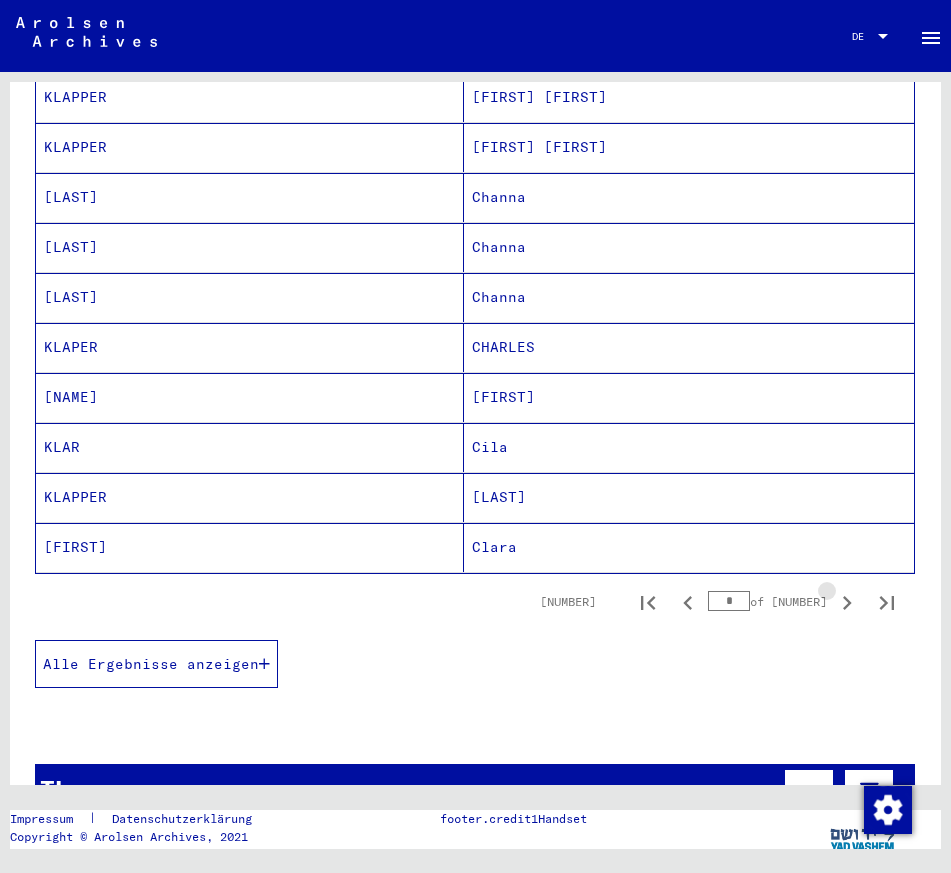 click 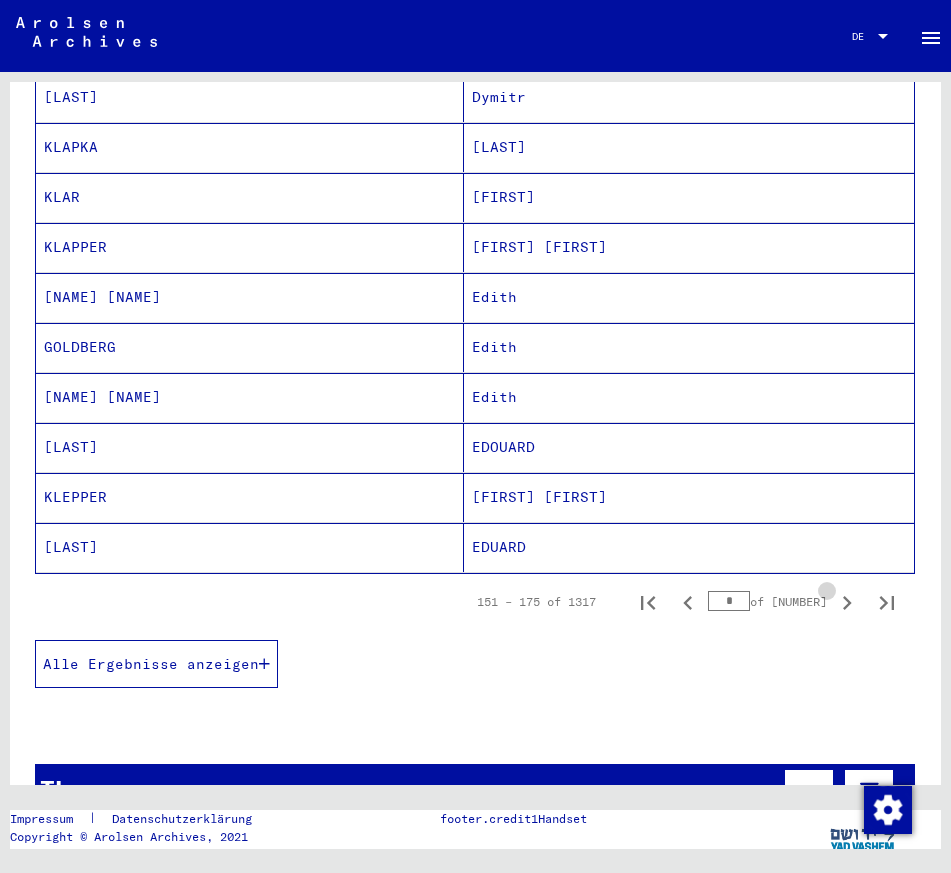 click 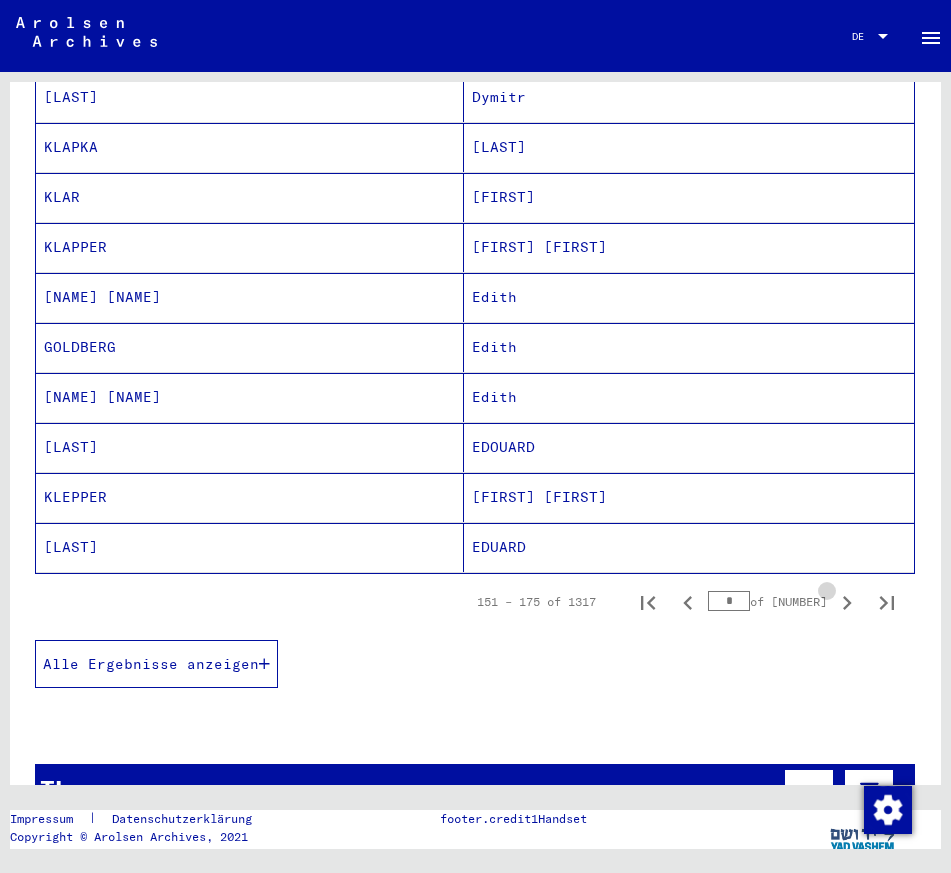 click 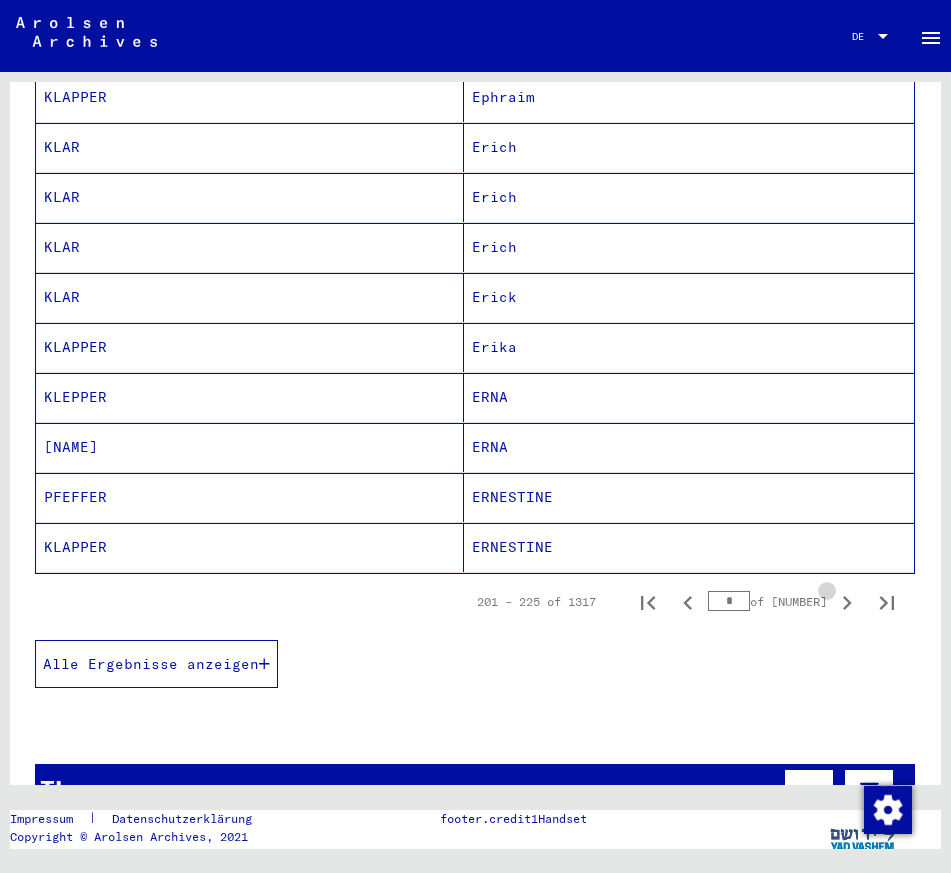 click 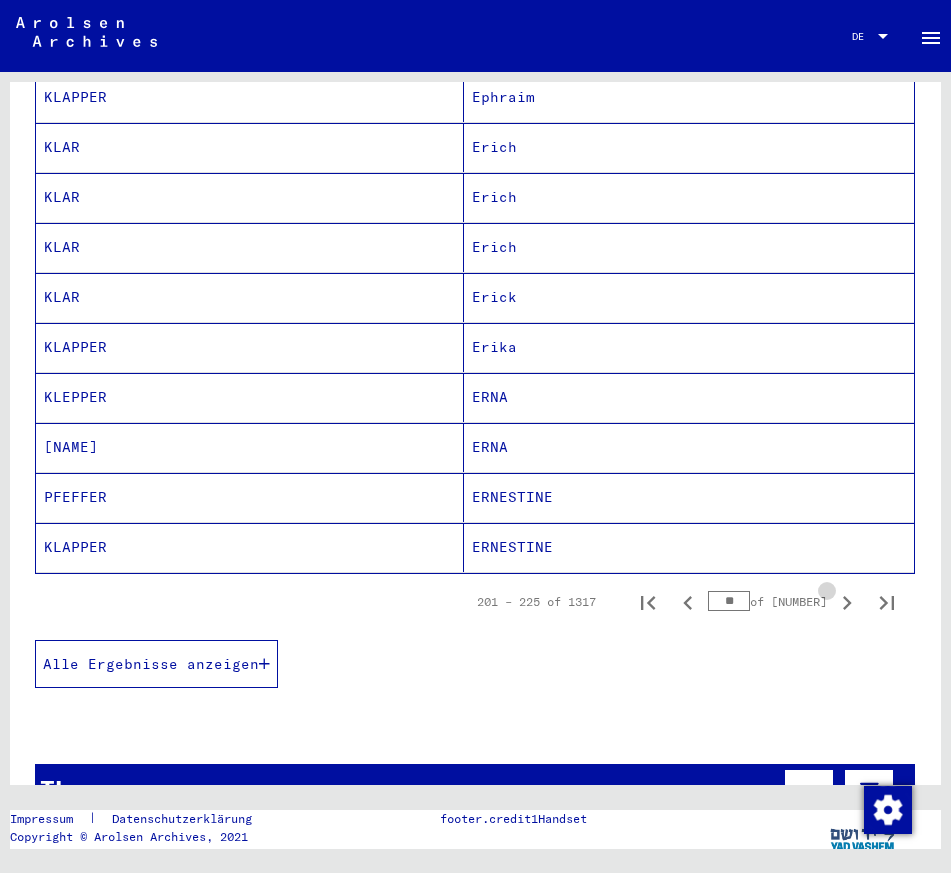 click 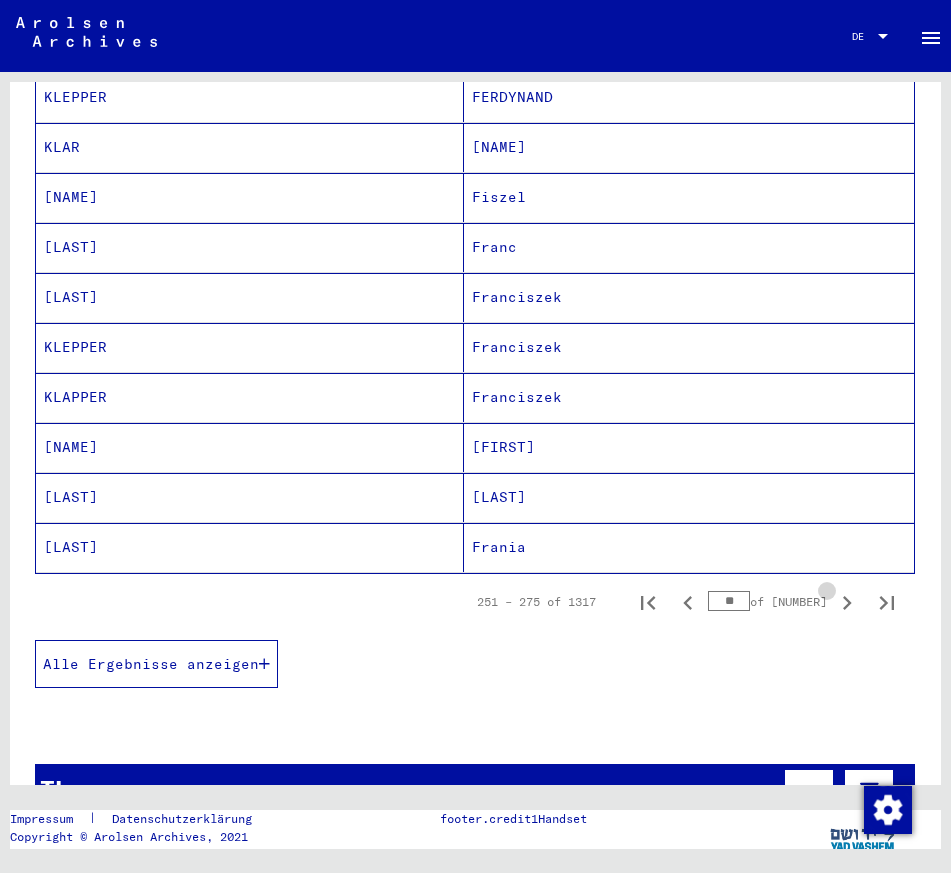 click 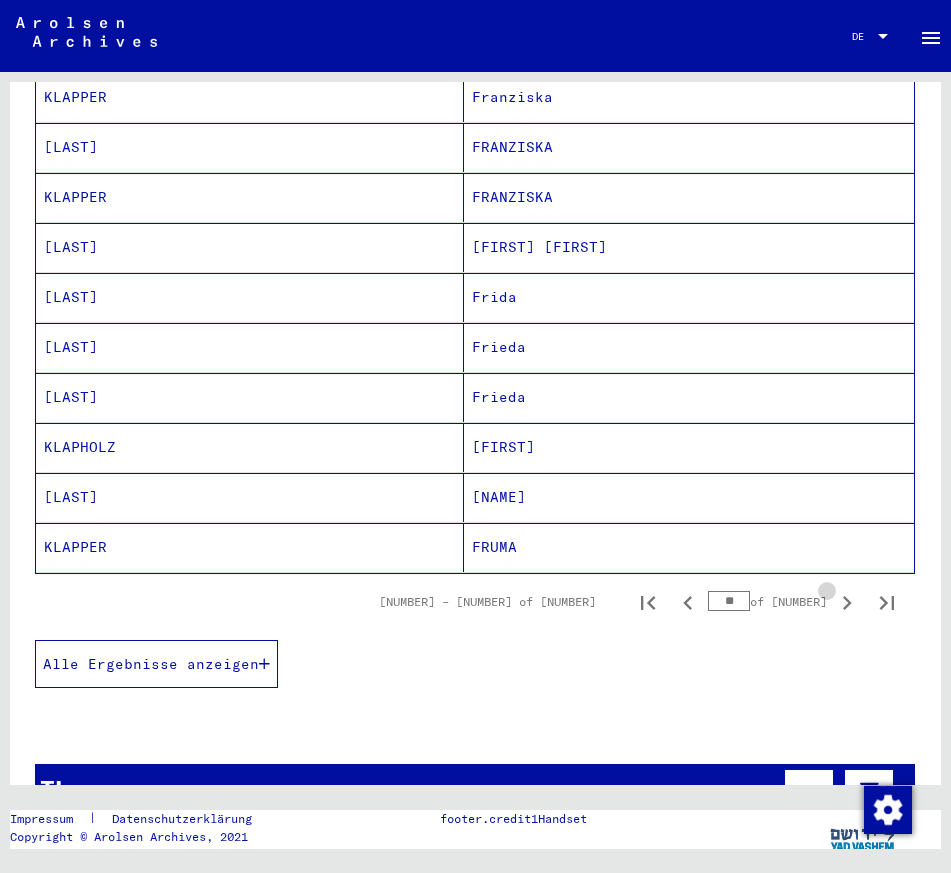 click 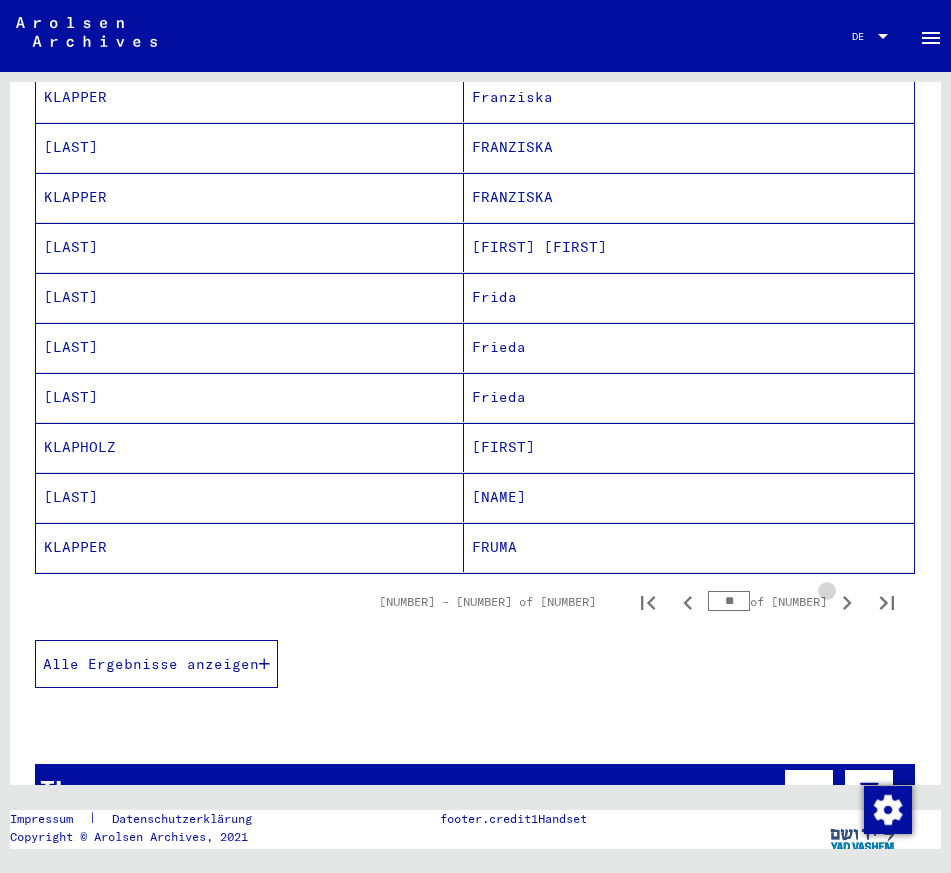 click 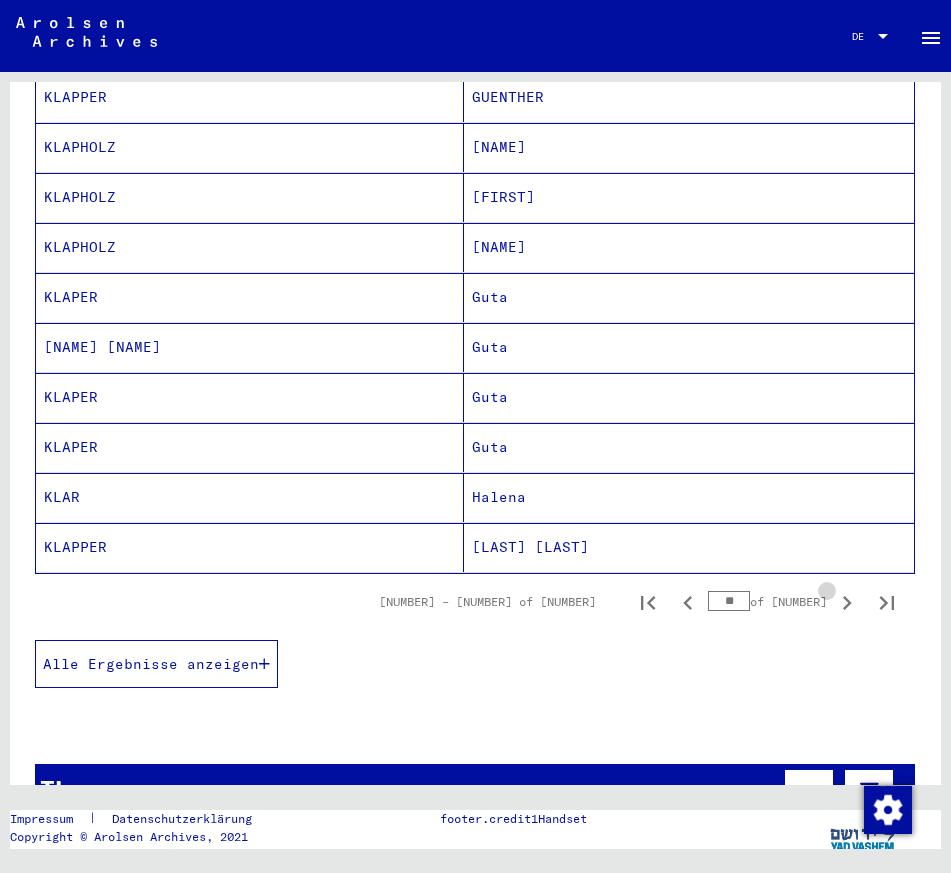 click 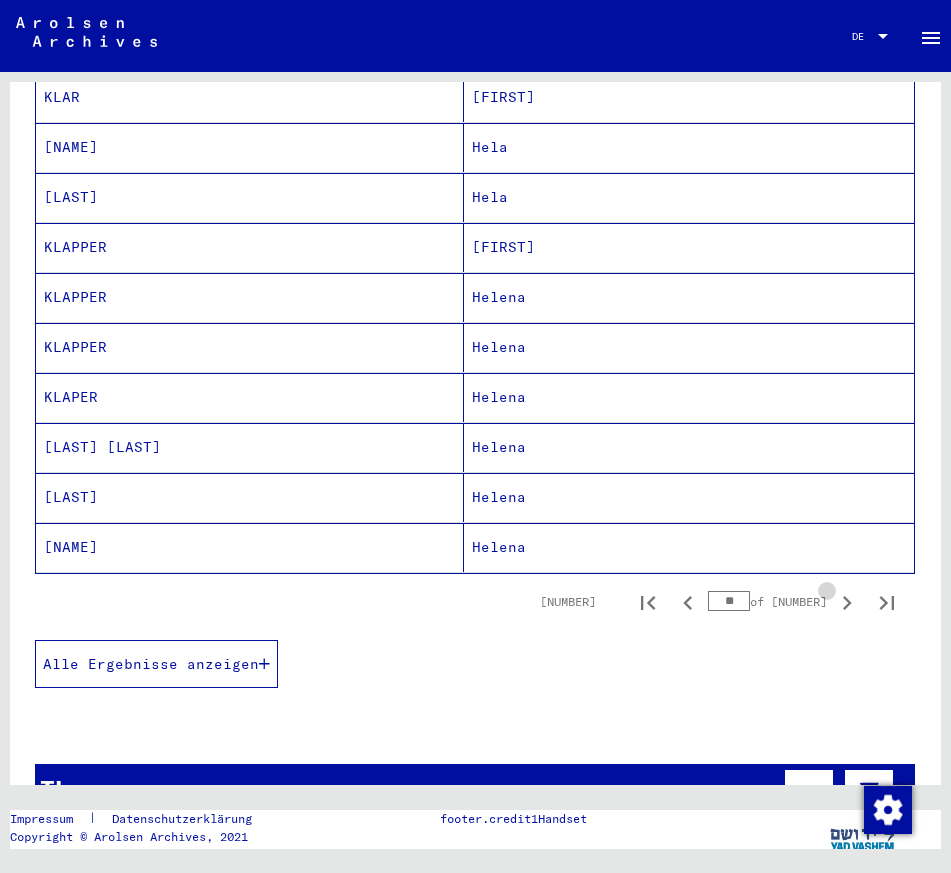 click 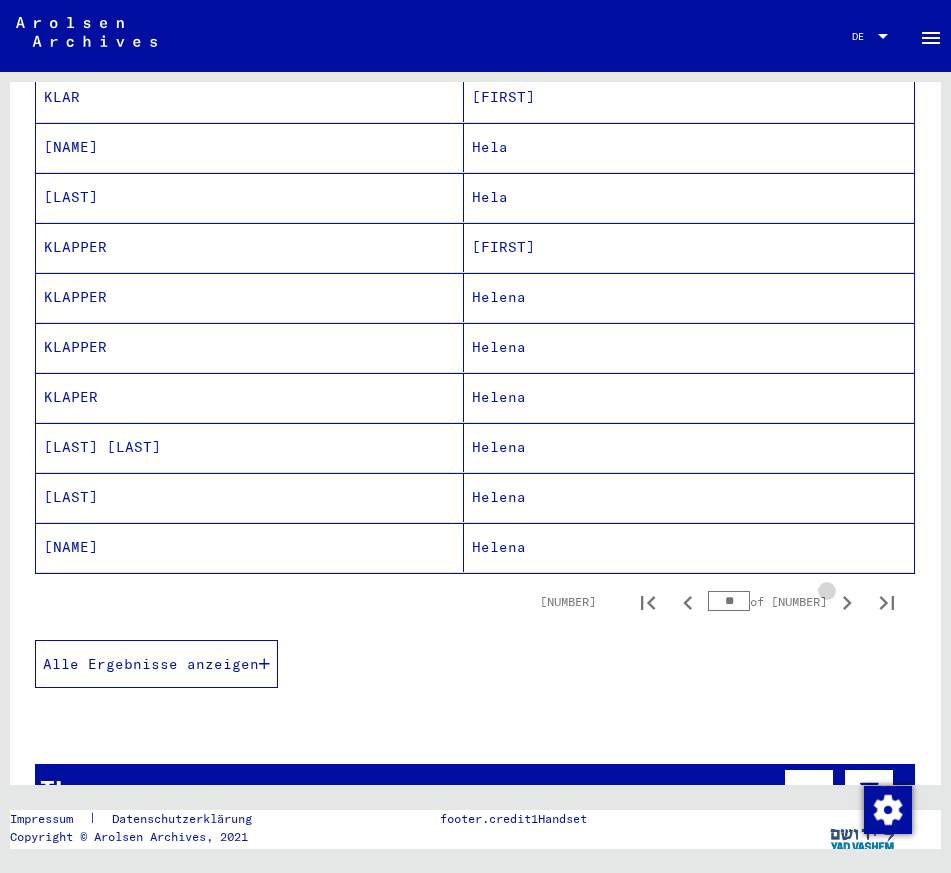 click 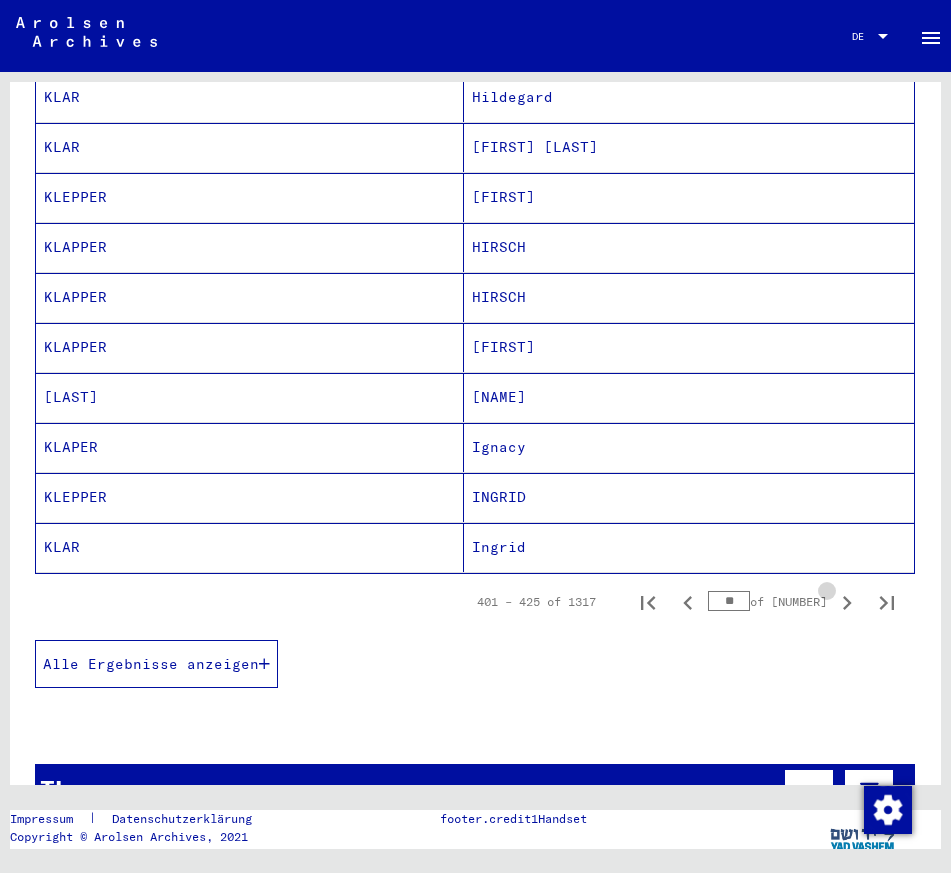 click 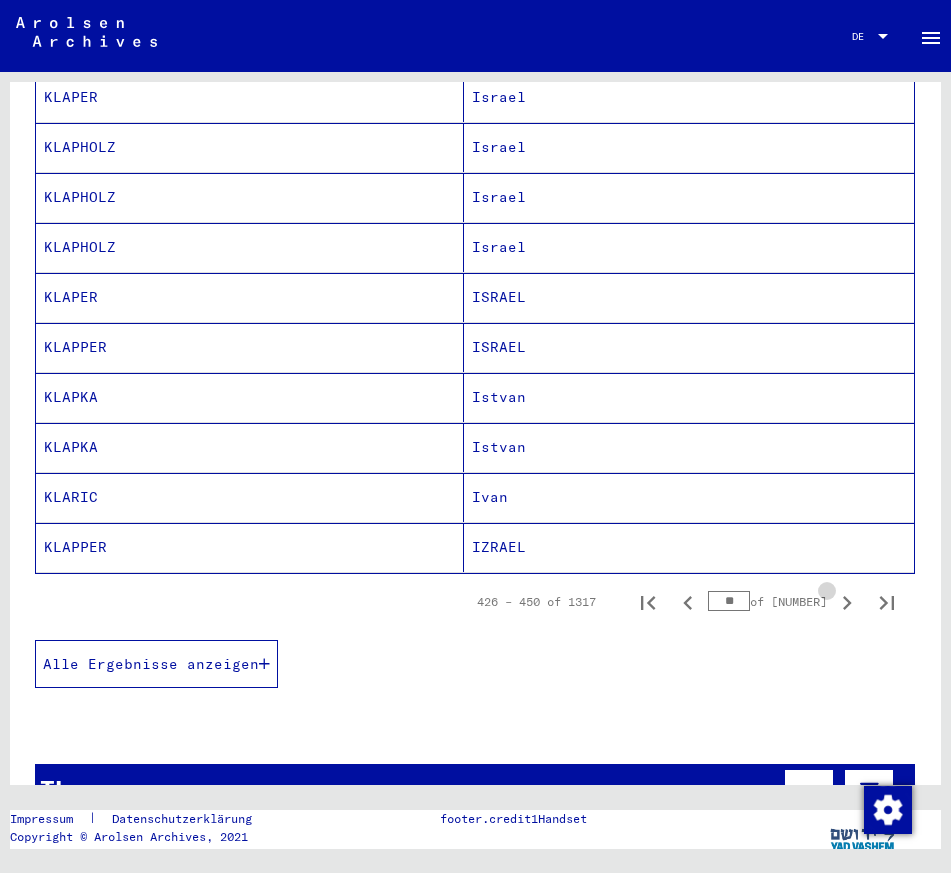 click 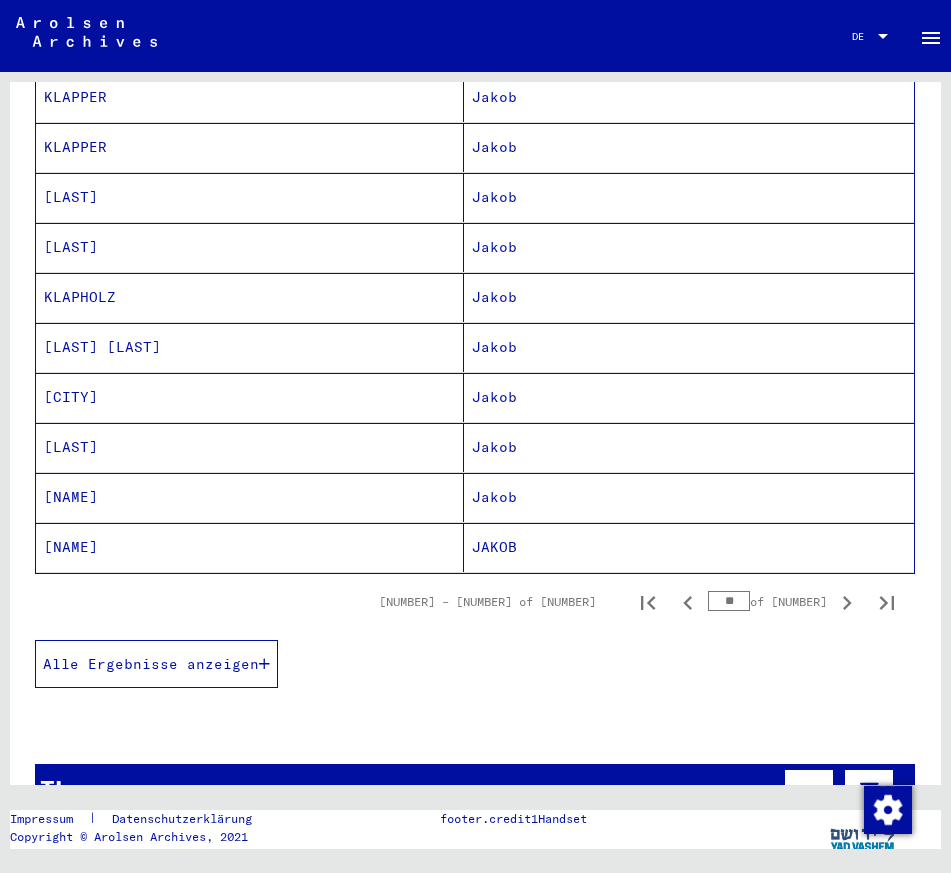 click 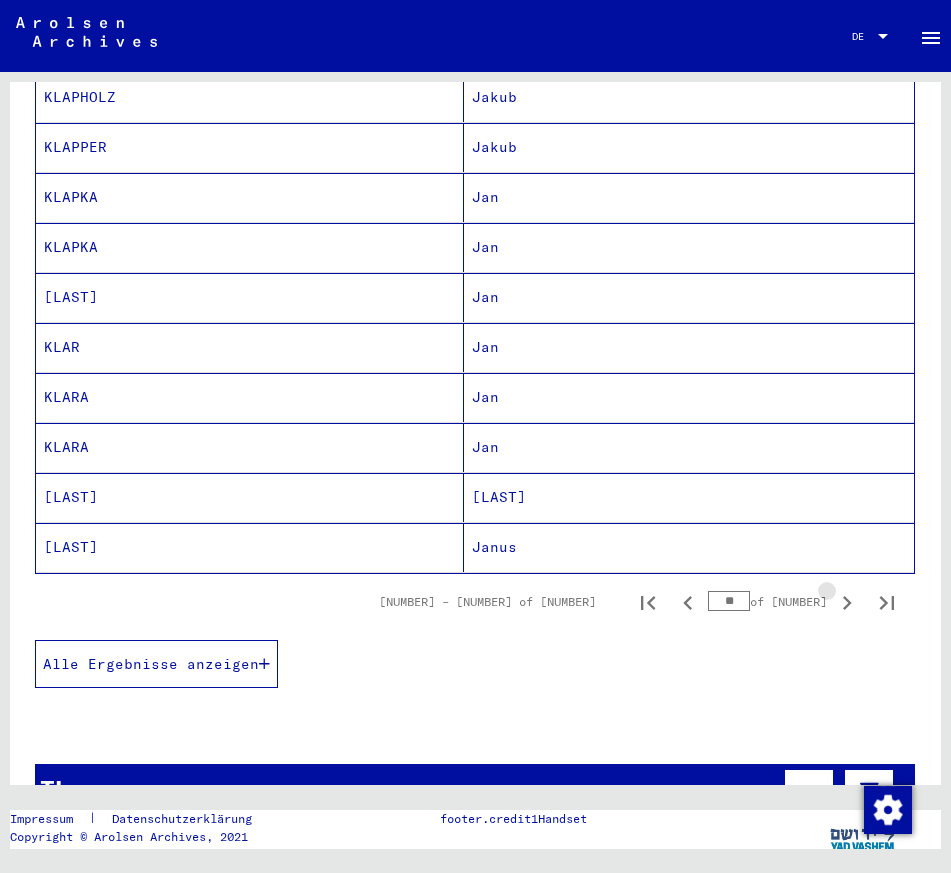 click 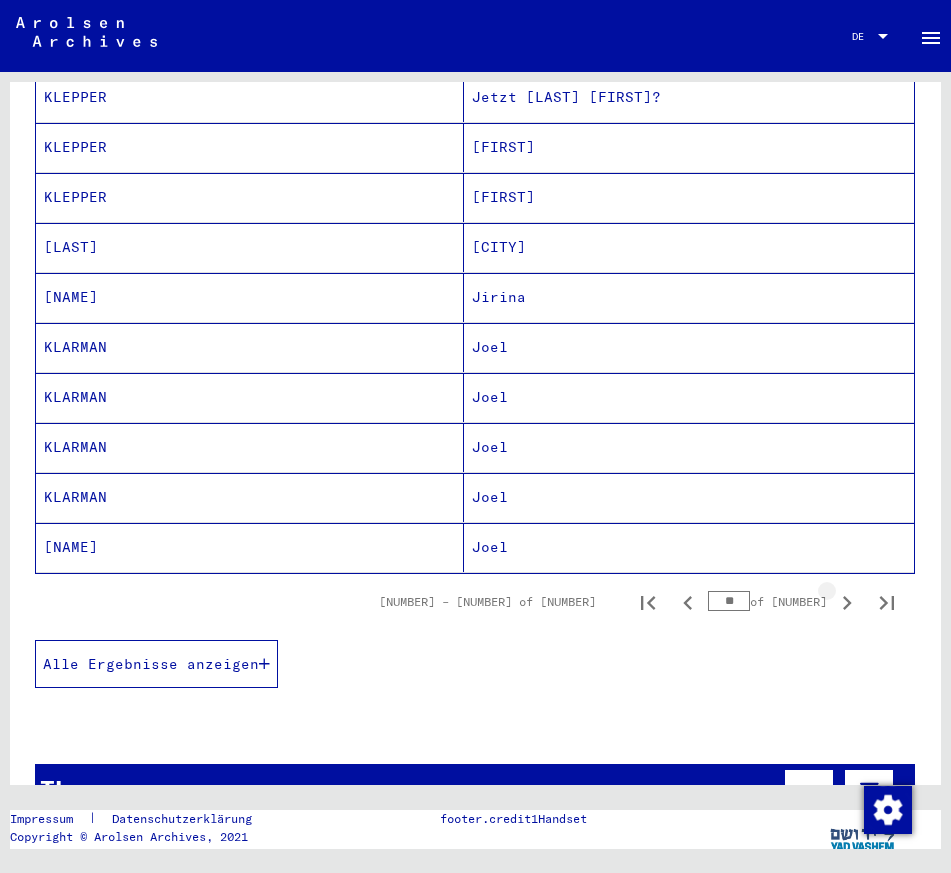 click 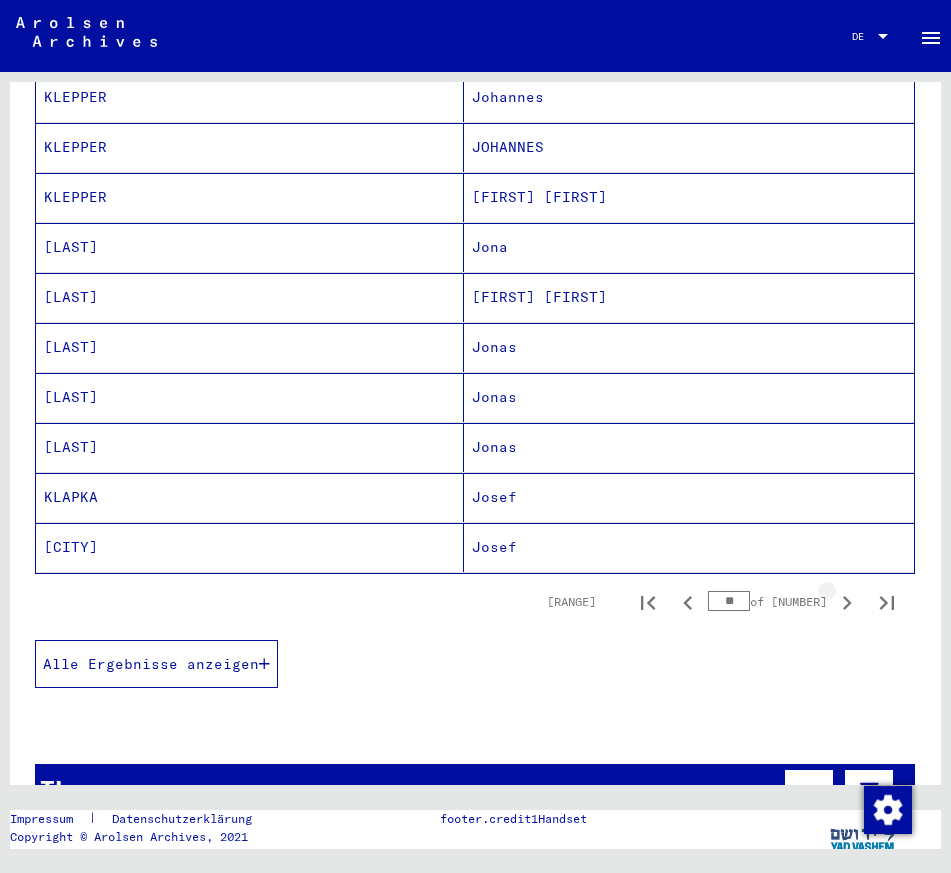 click 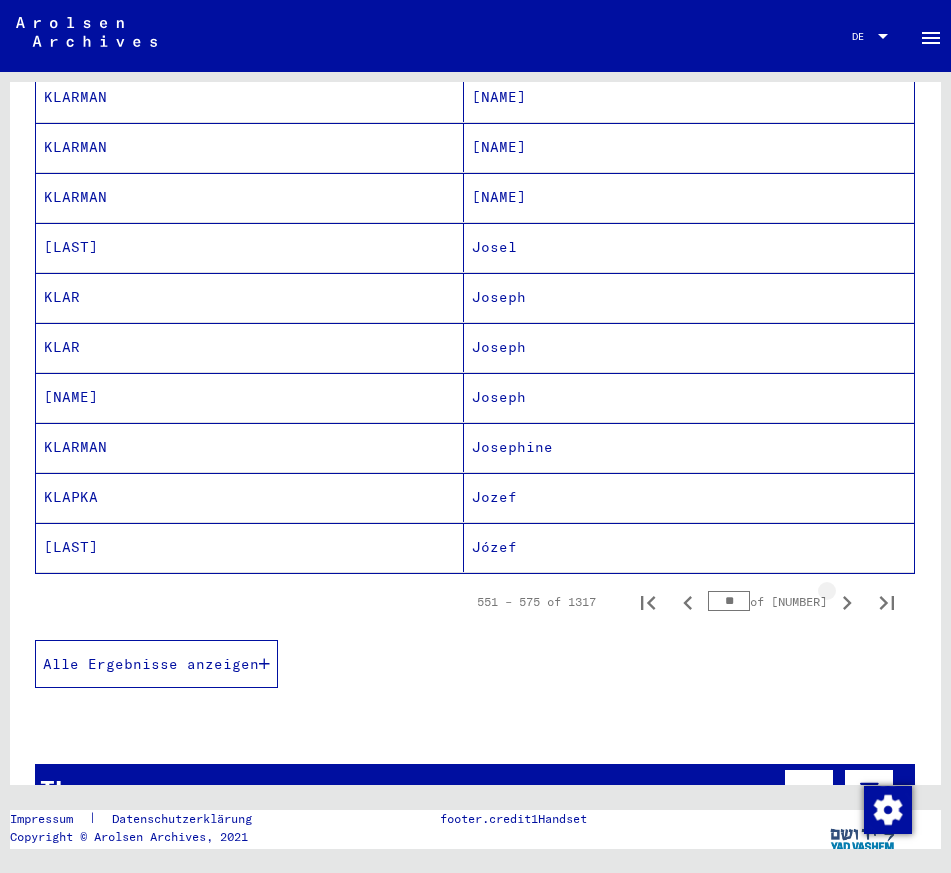 click 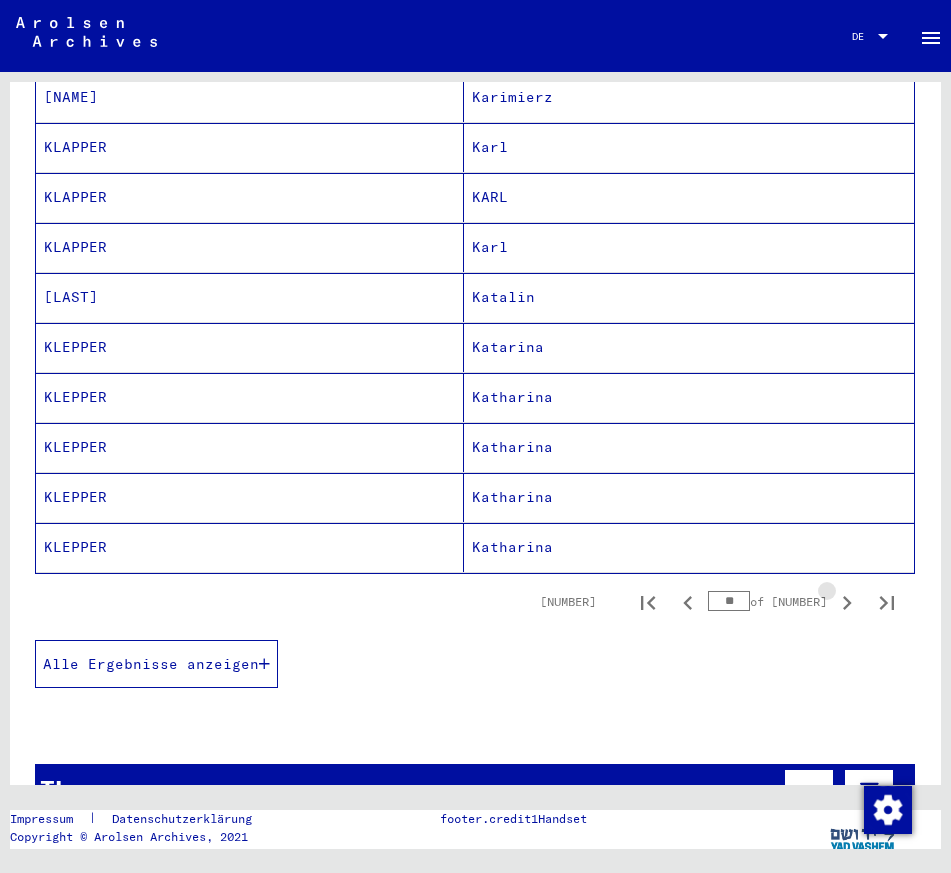 click 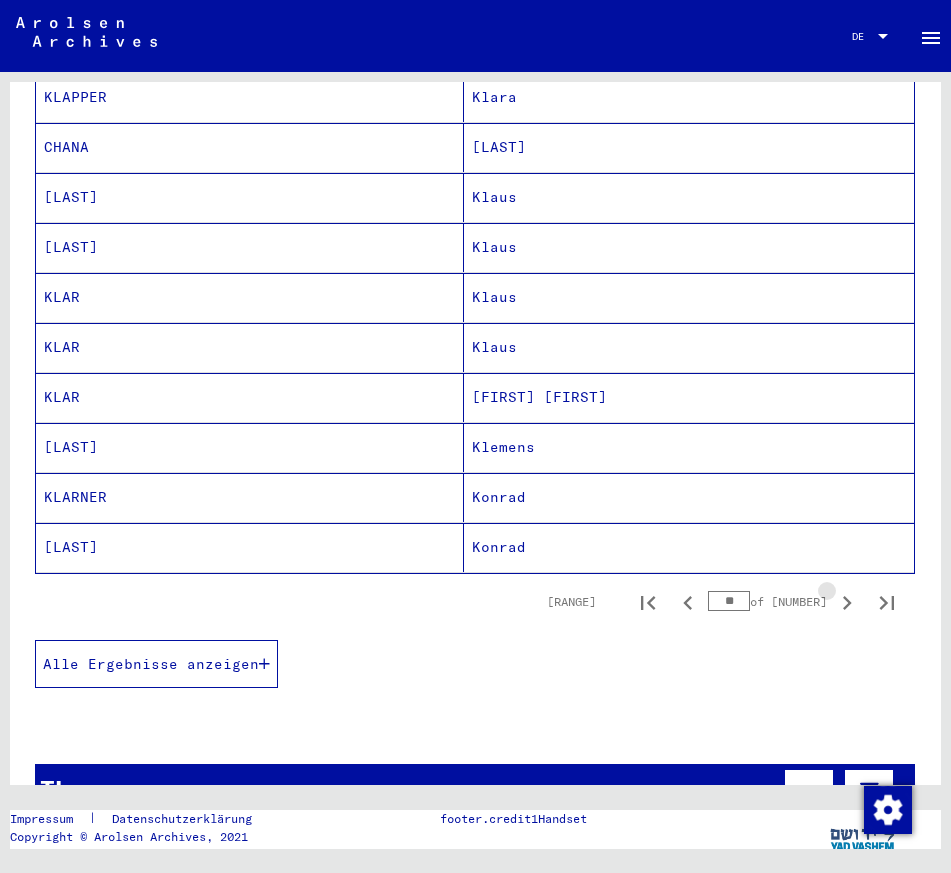 click 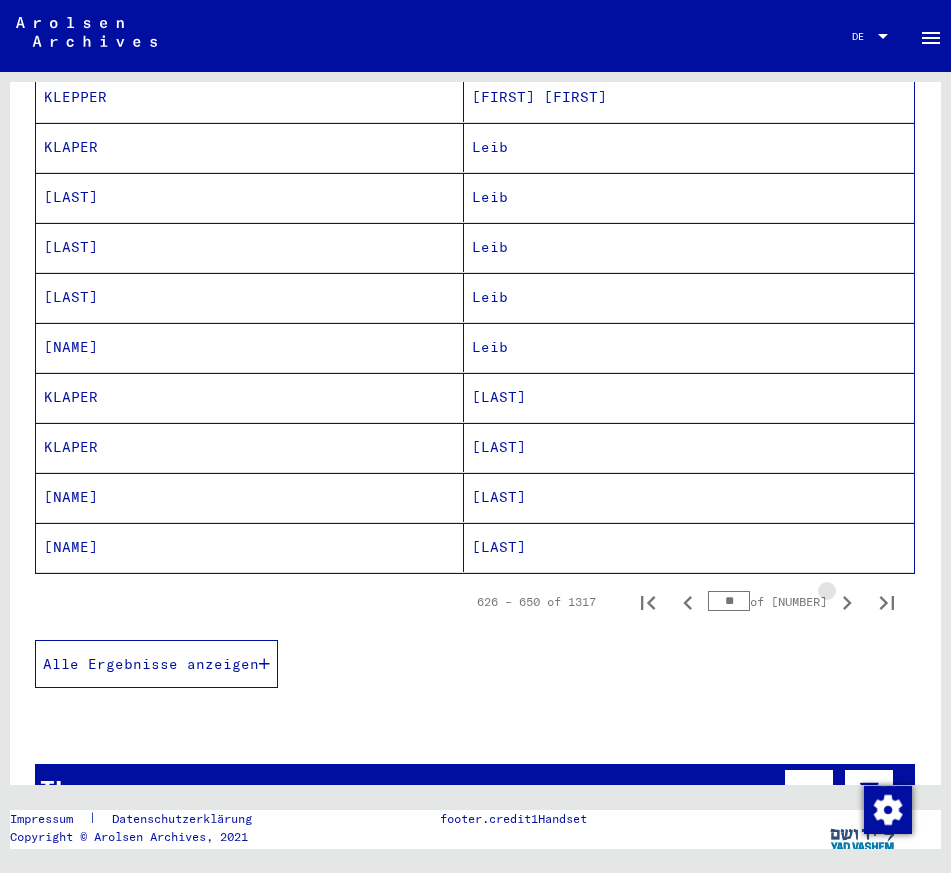 click 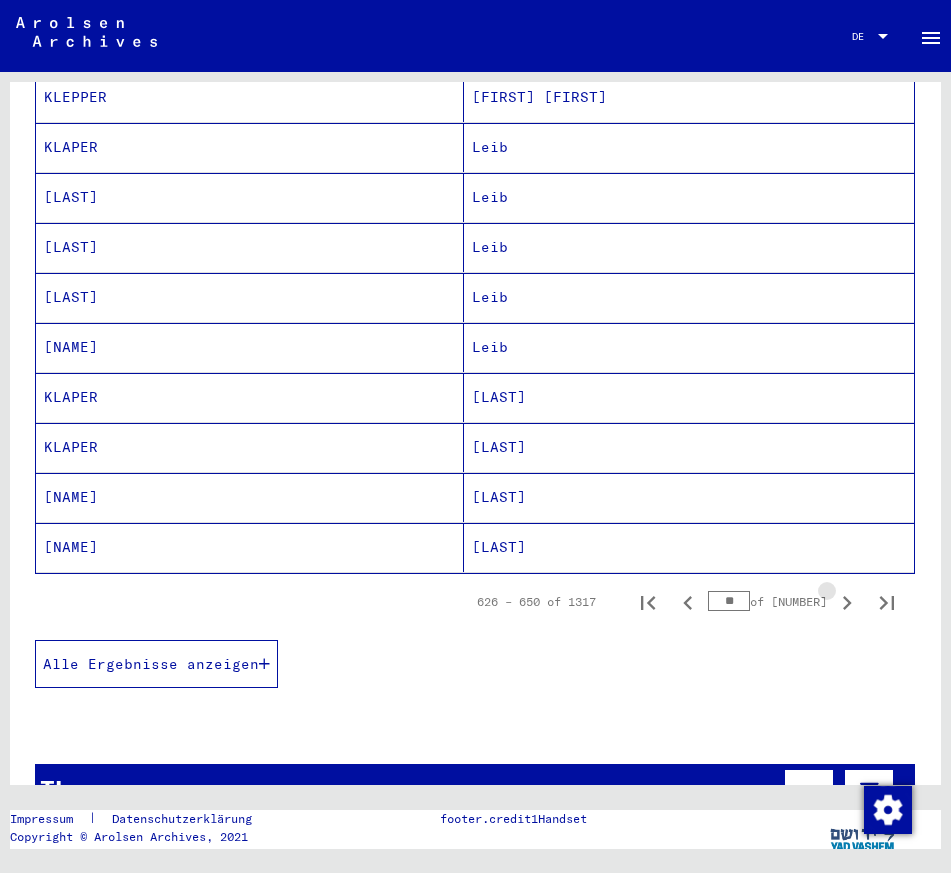 click 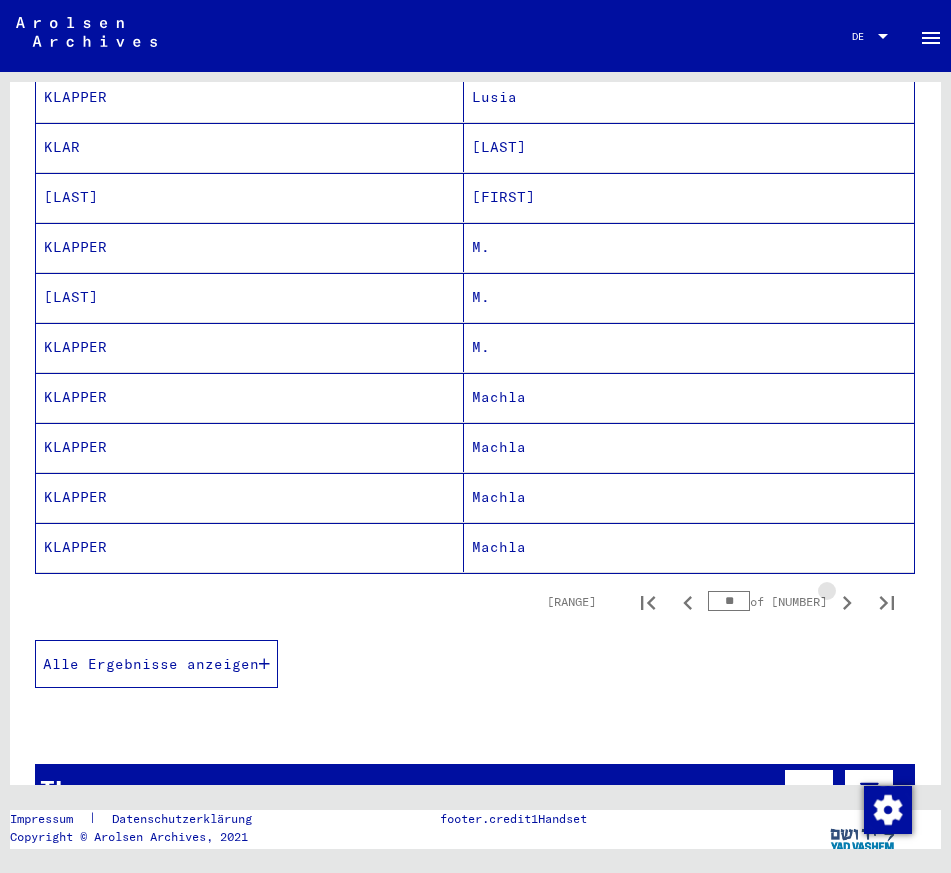 click 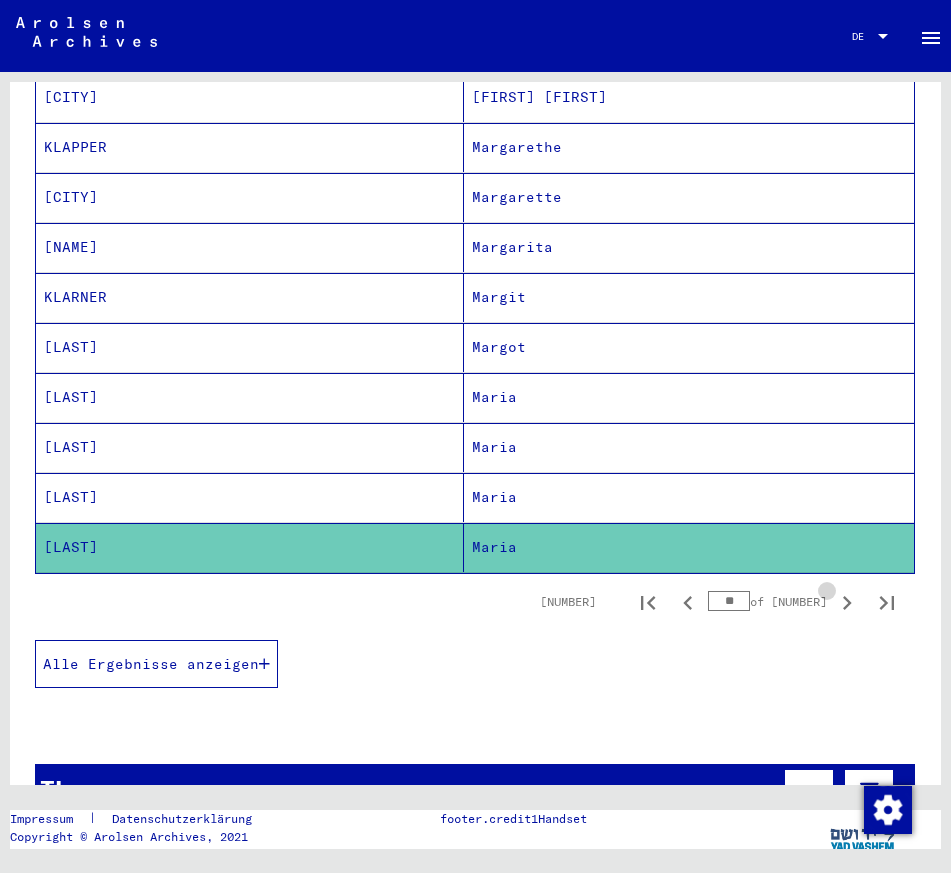 click 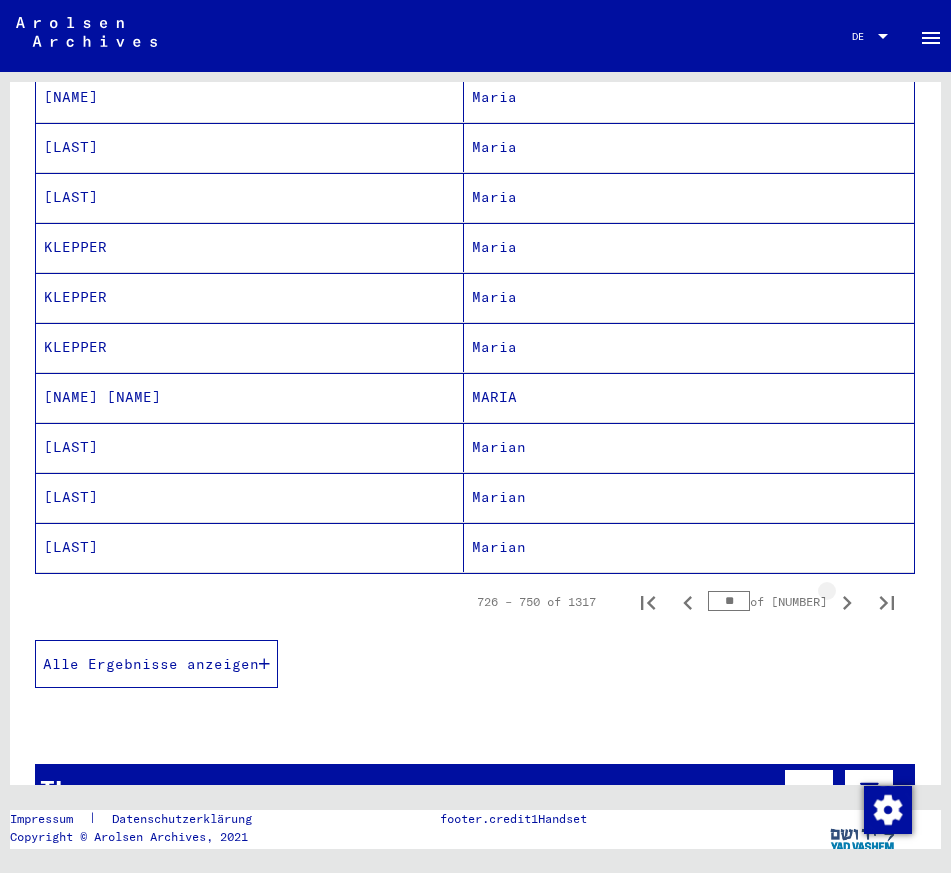 click 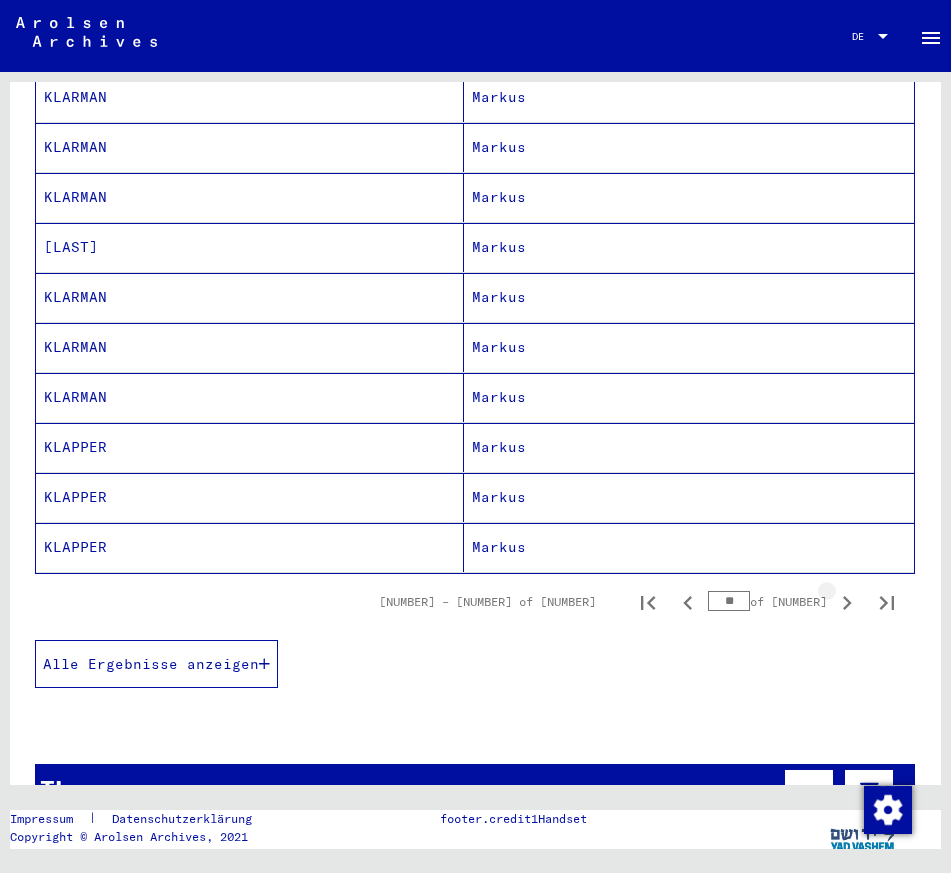 click 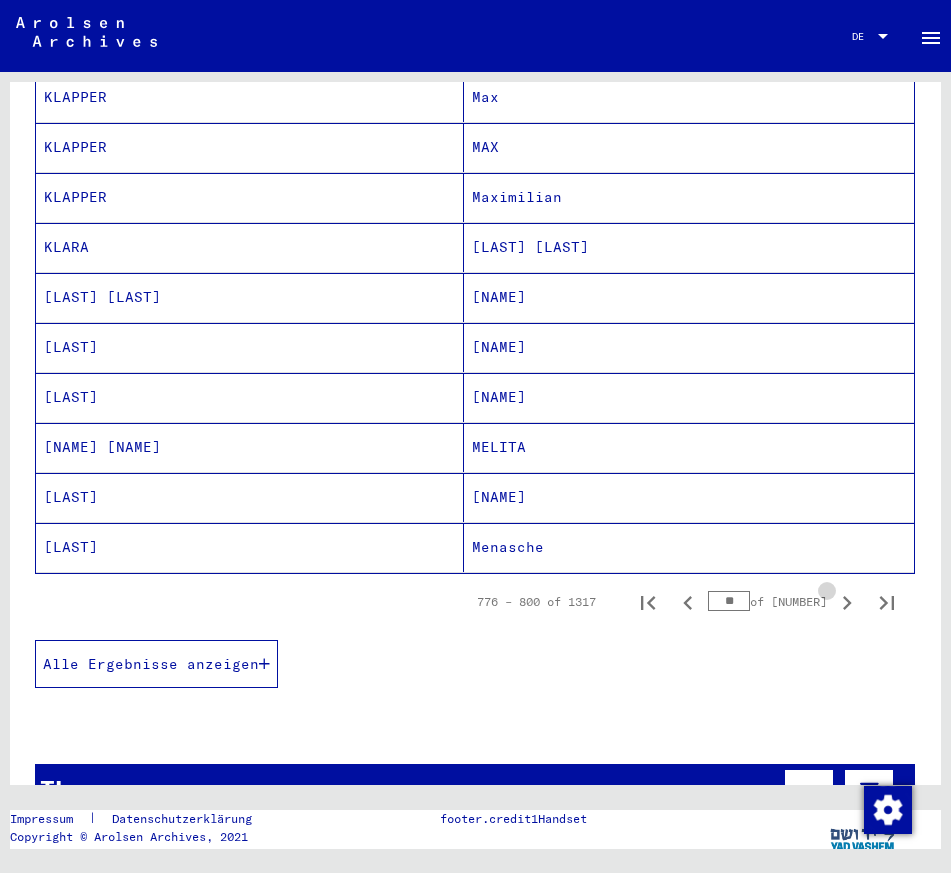 click 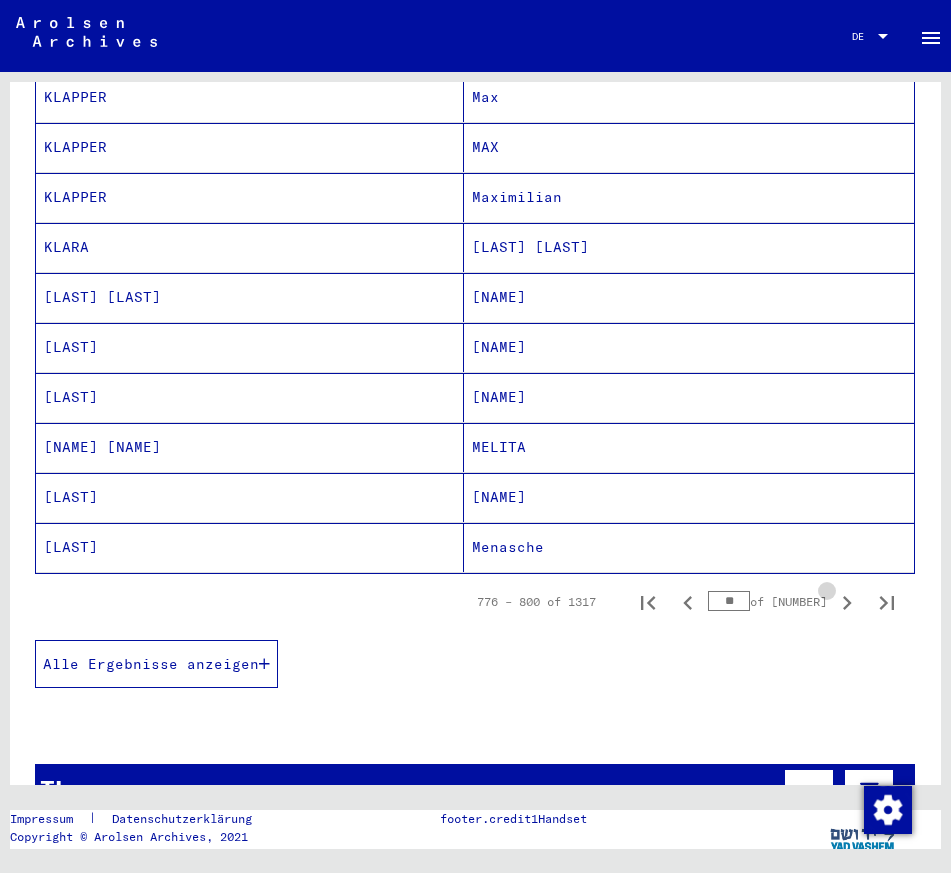 click 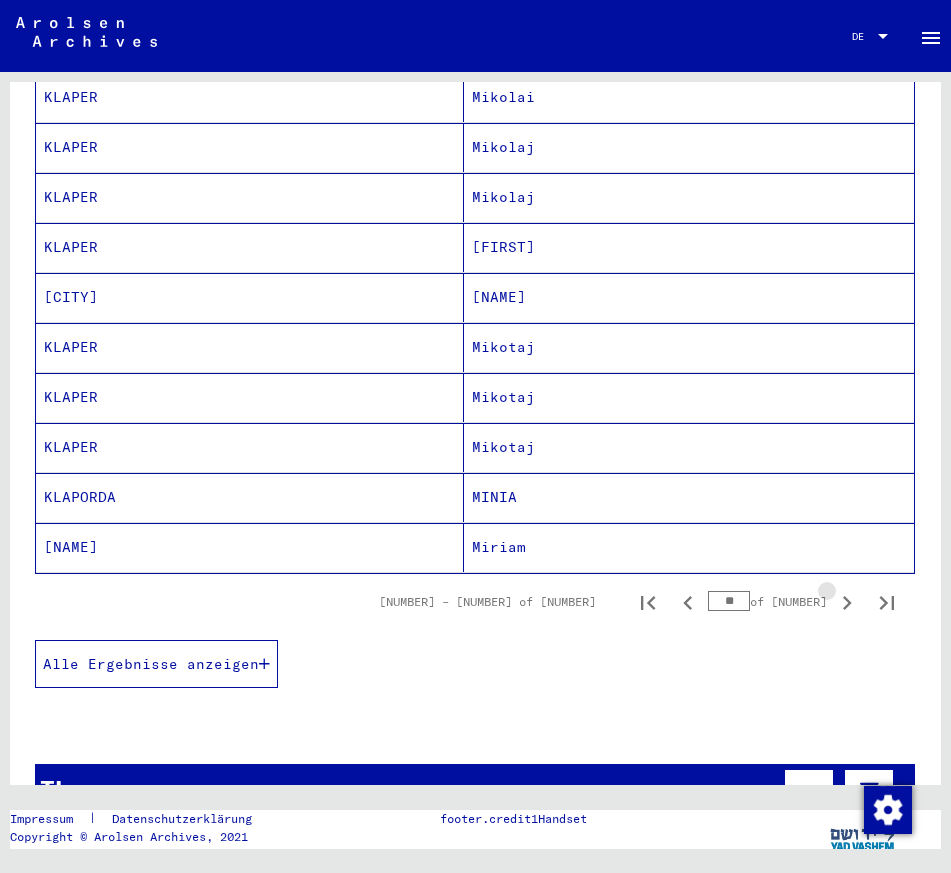 click 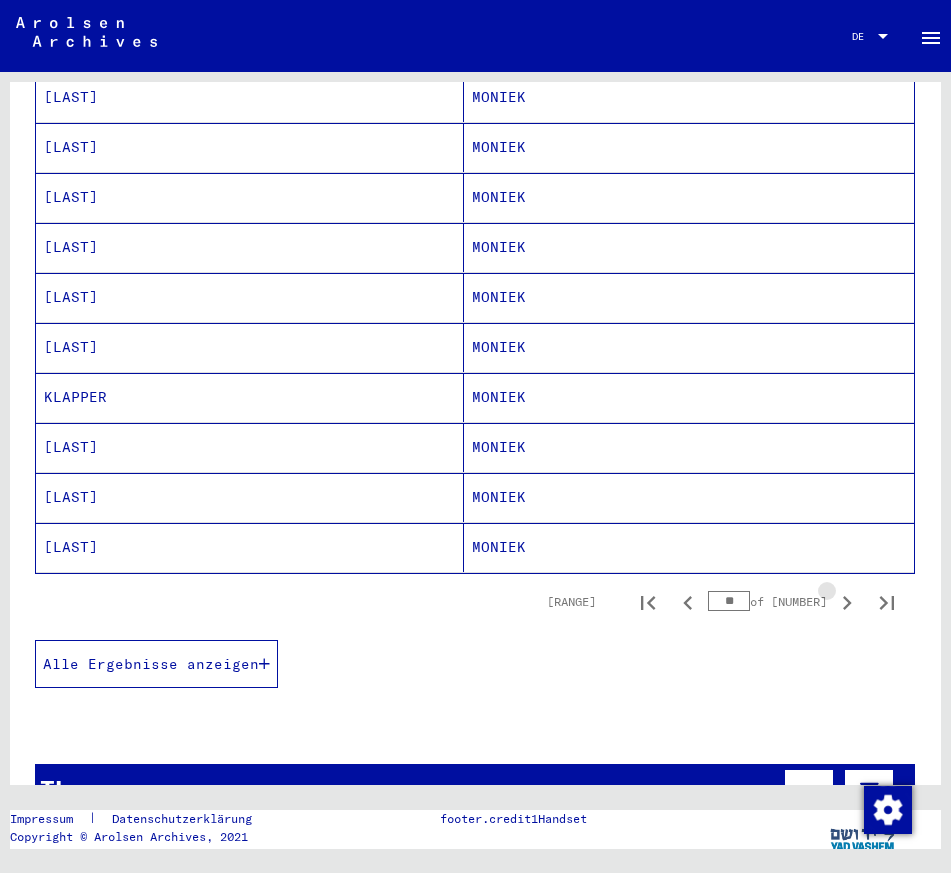 click 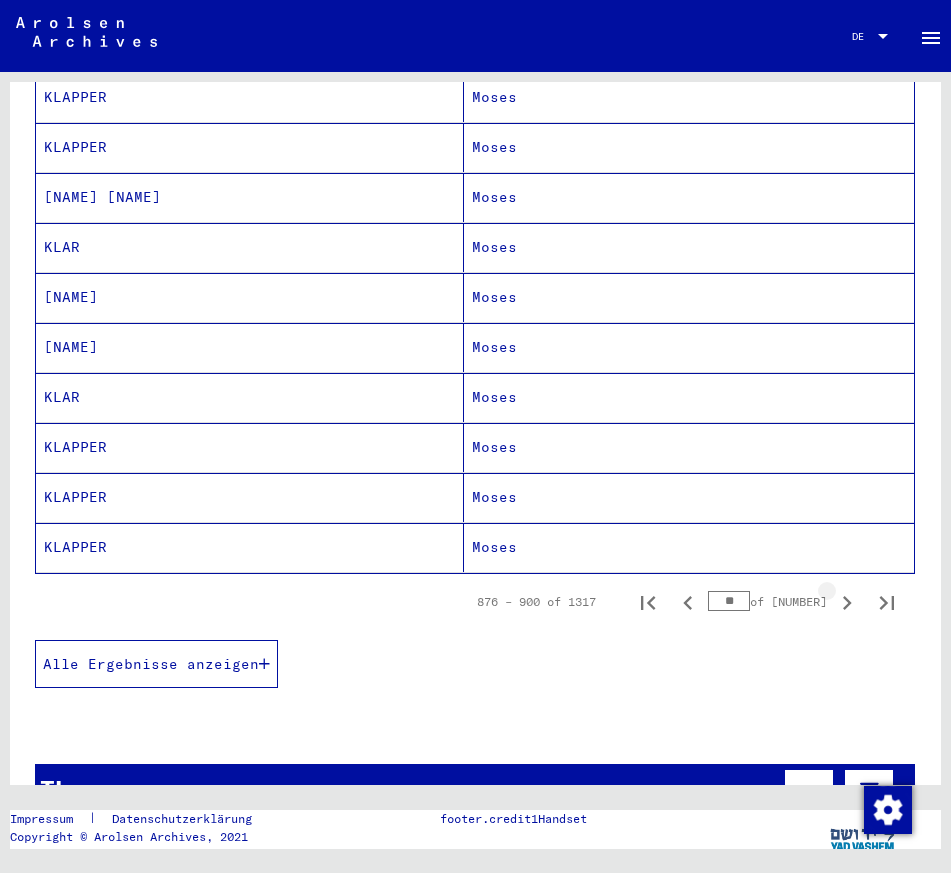 click 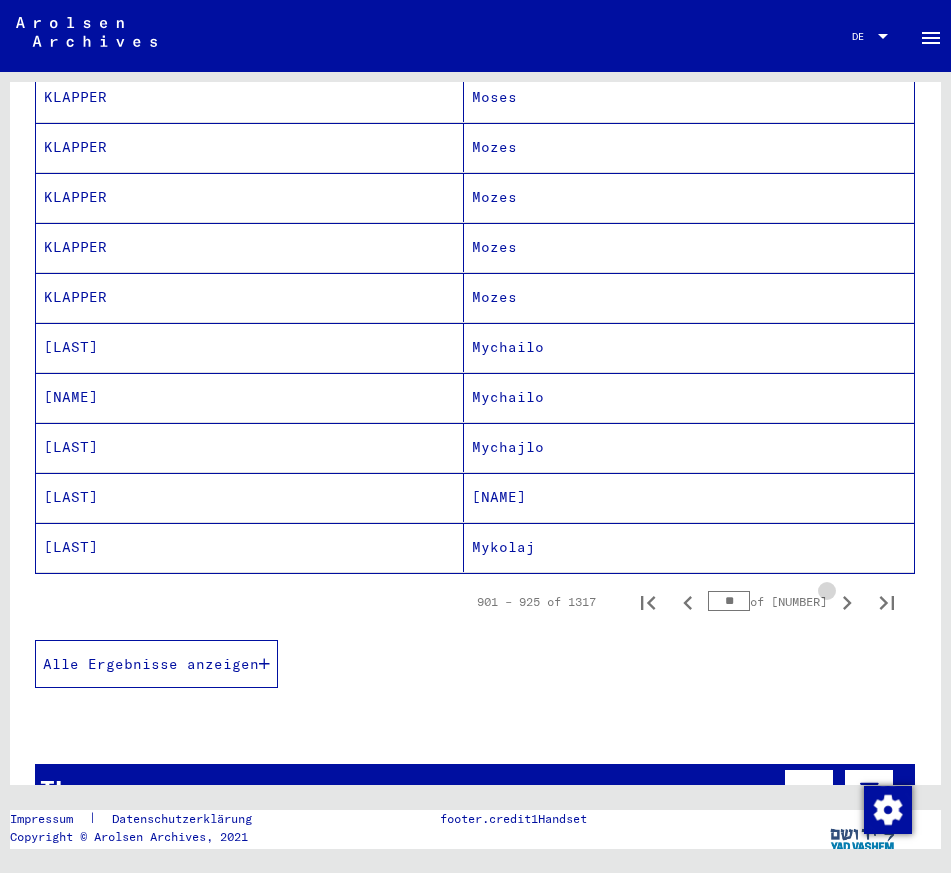 click 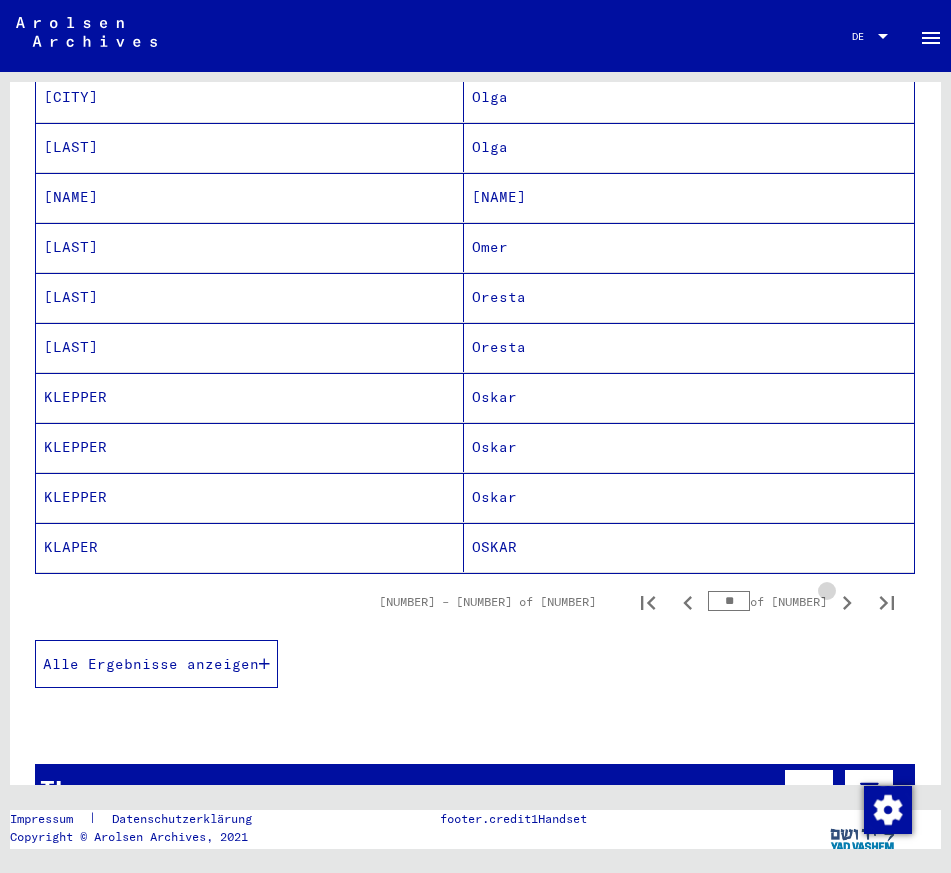 click 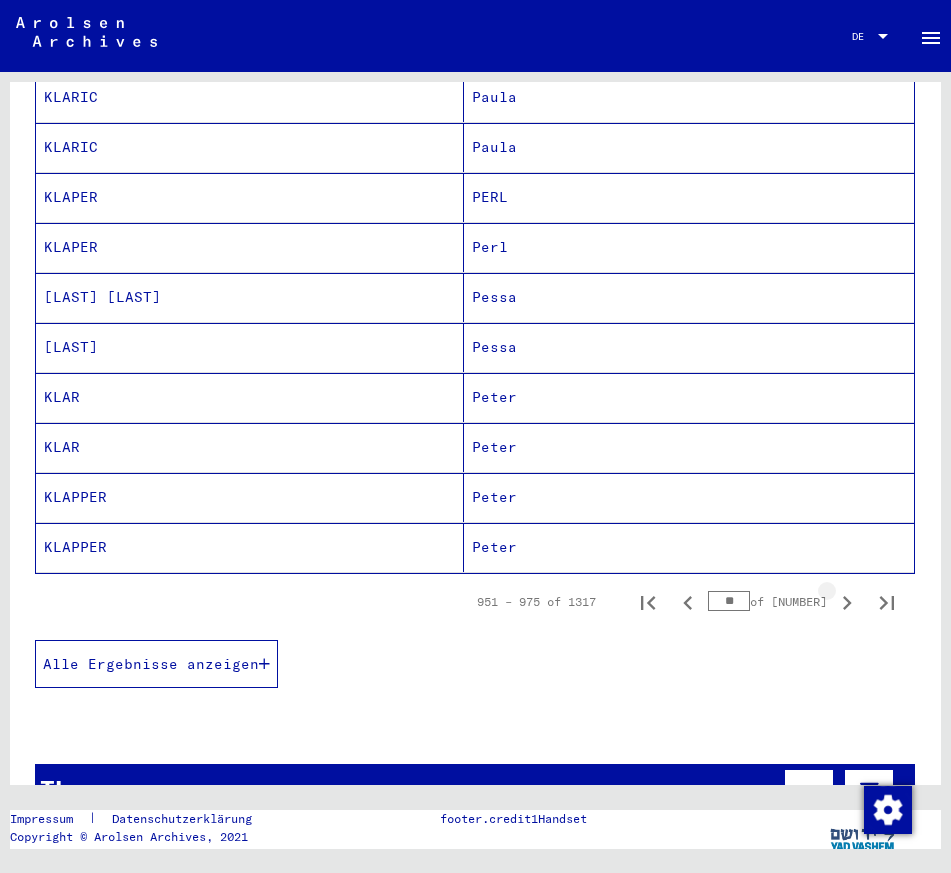 click 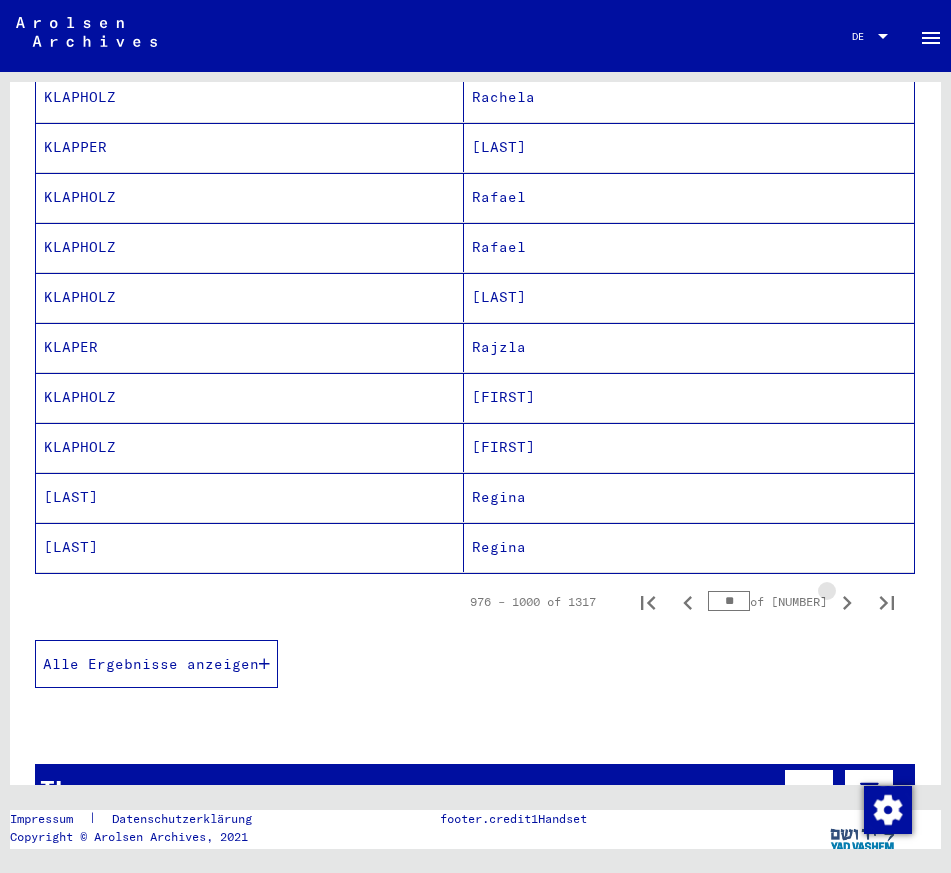 click 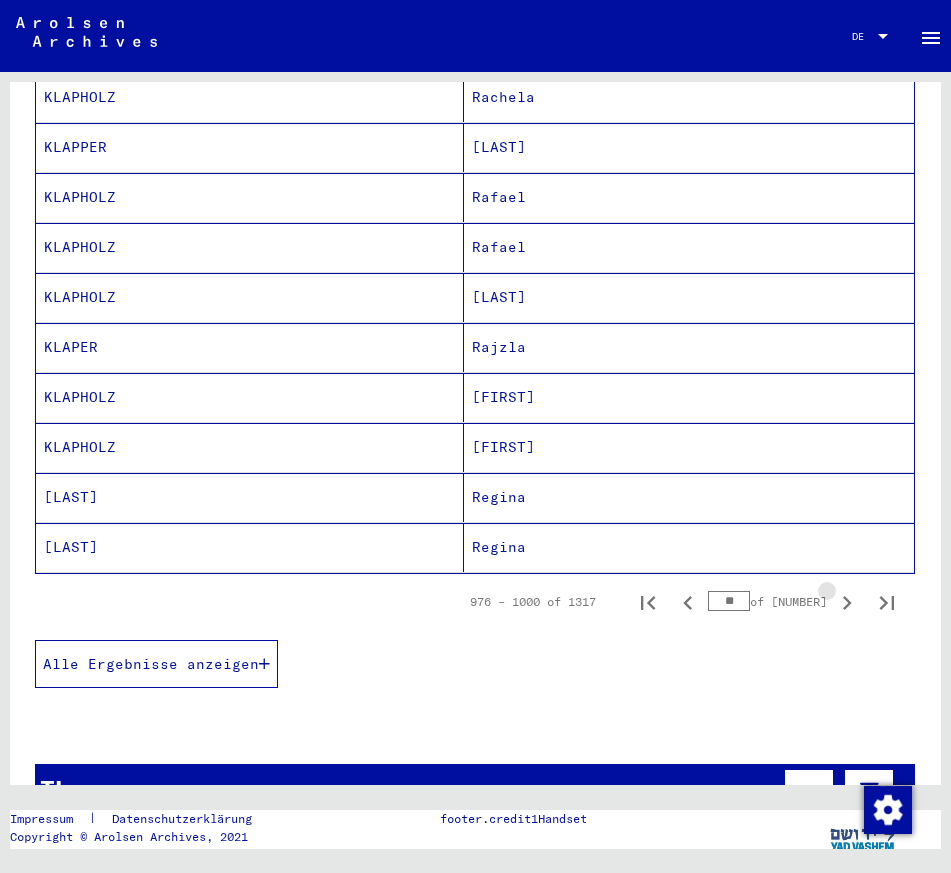 scroll, scrollTop: 1104, scrollLeft: 0, axis: vertical 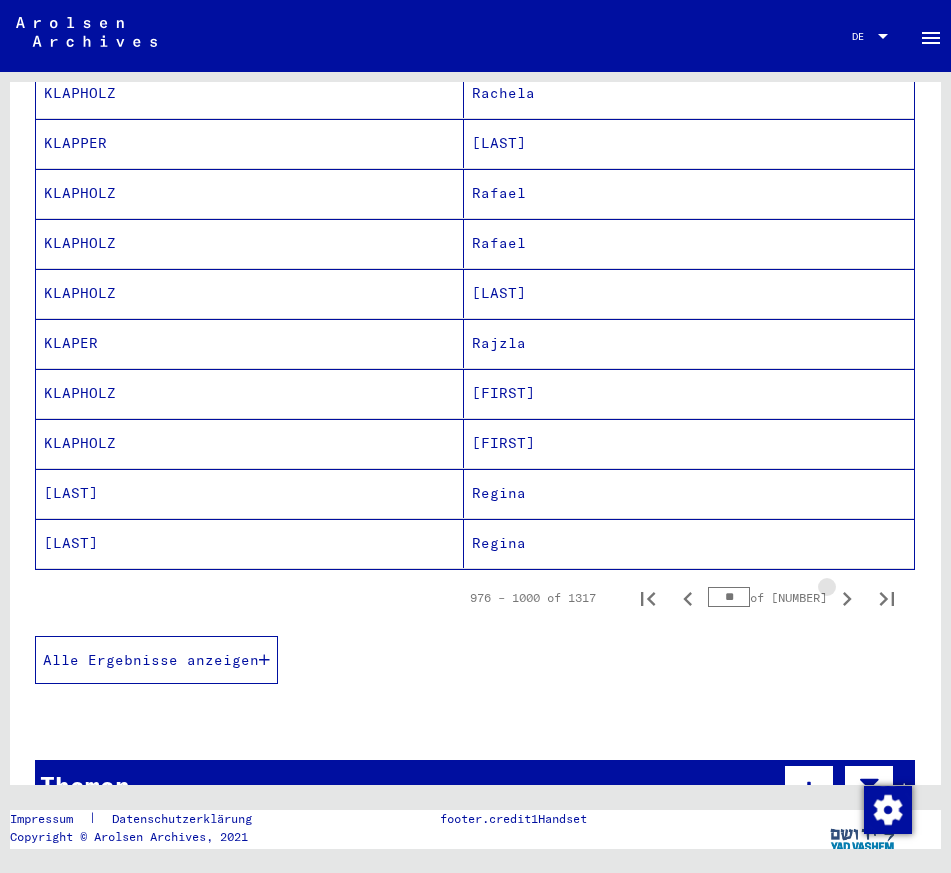 click 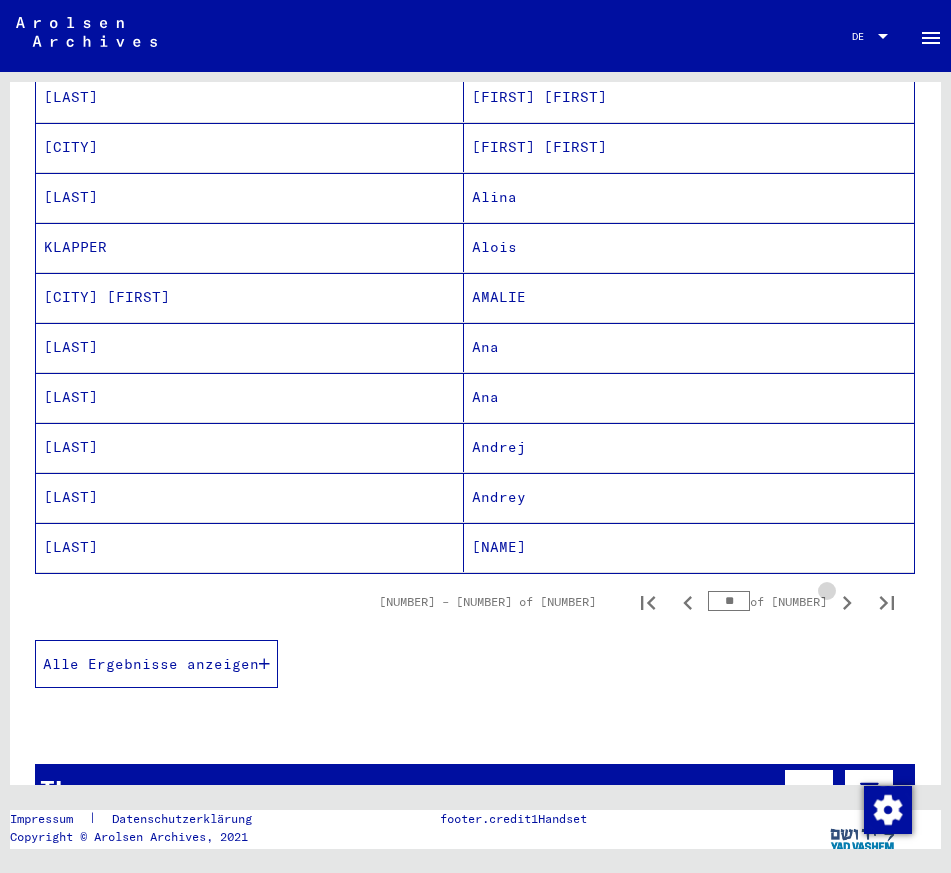 click 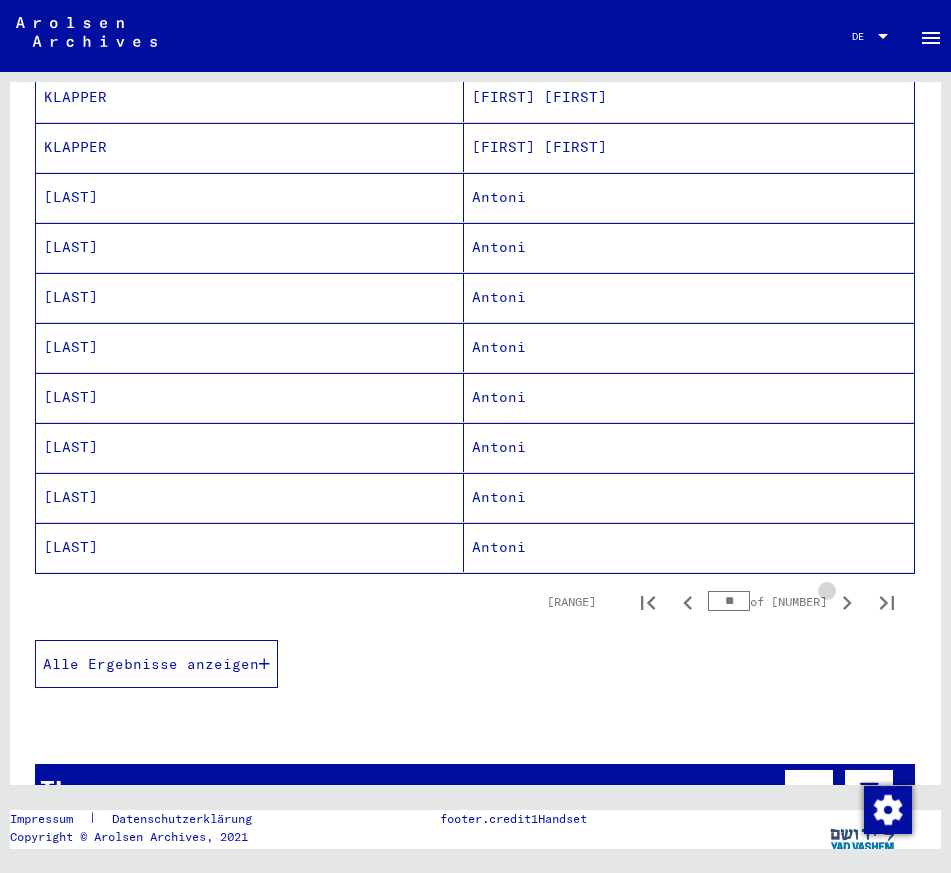 click 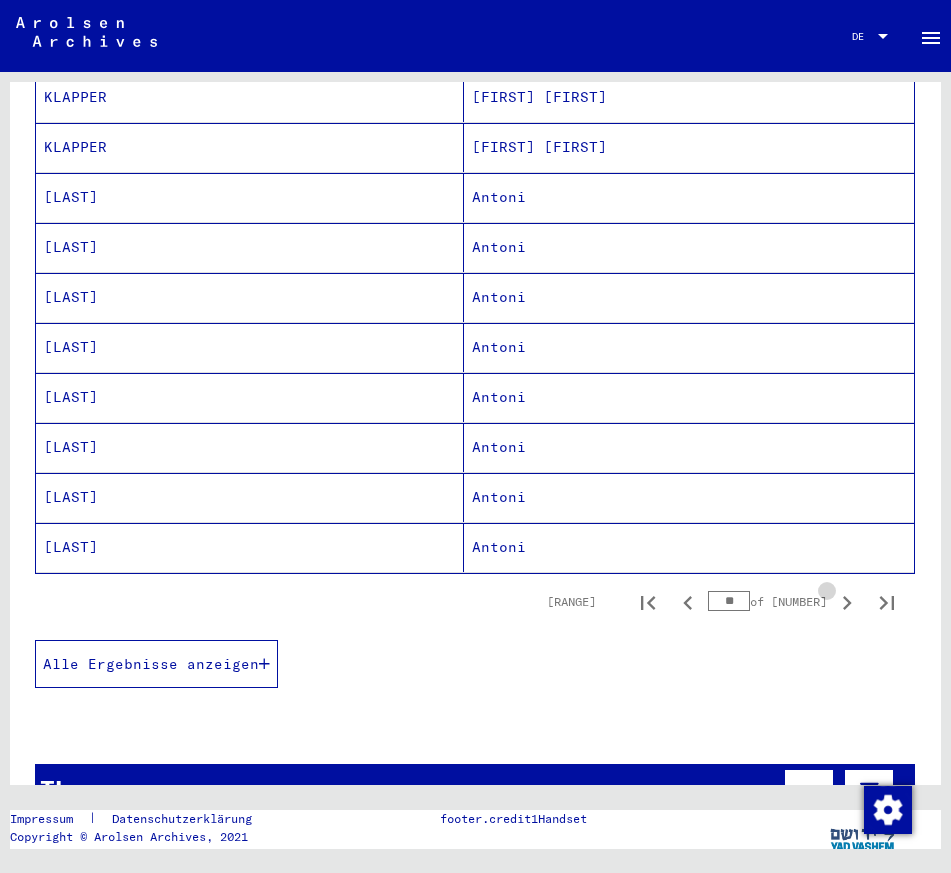 click 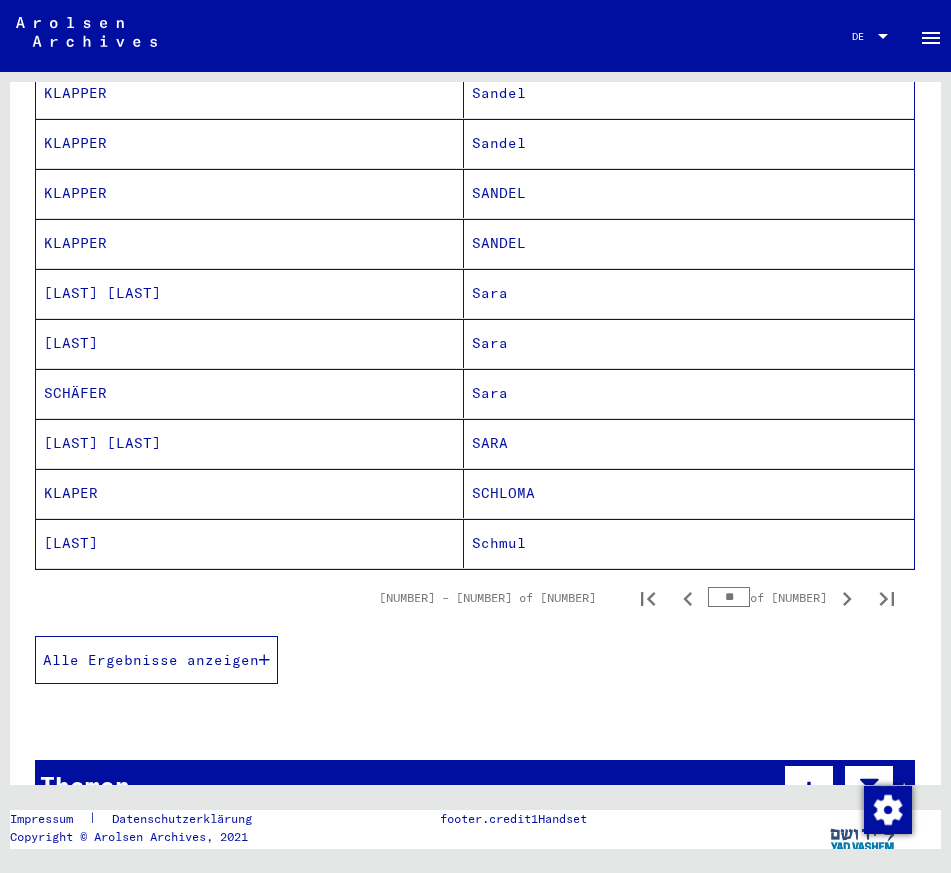 scroll, scrollTop: 1100, scrollLeft: 0, axis: vertical 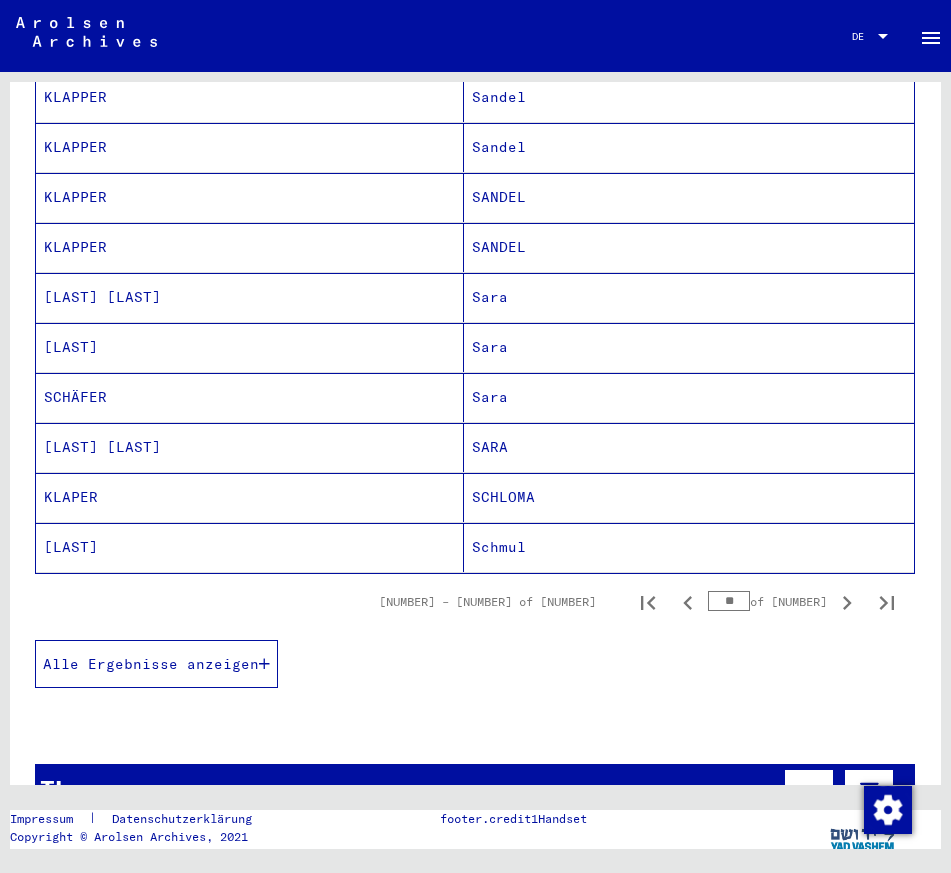 click on "**" at bounding box center (729, 601) 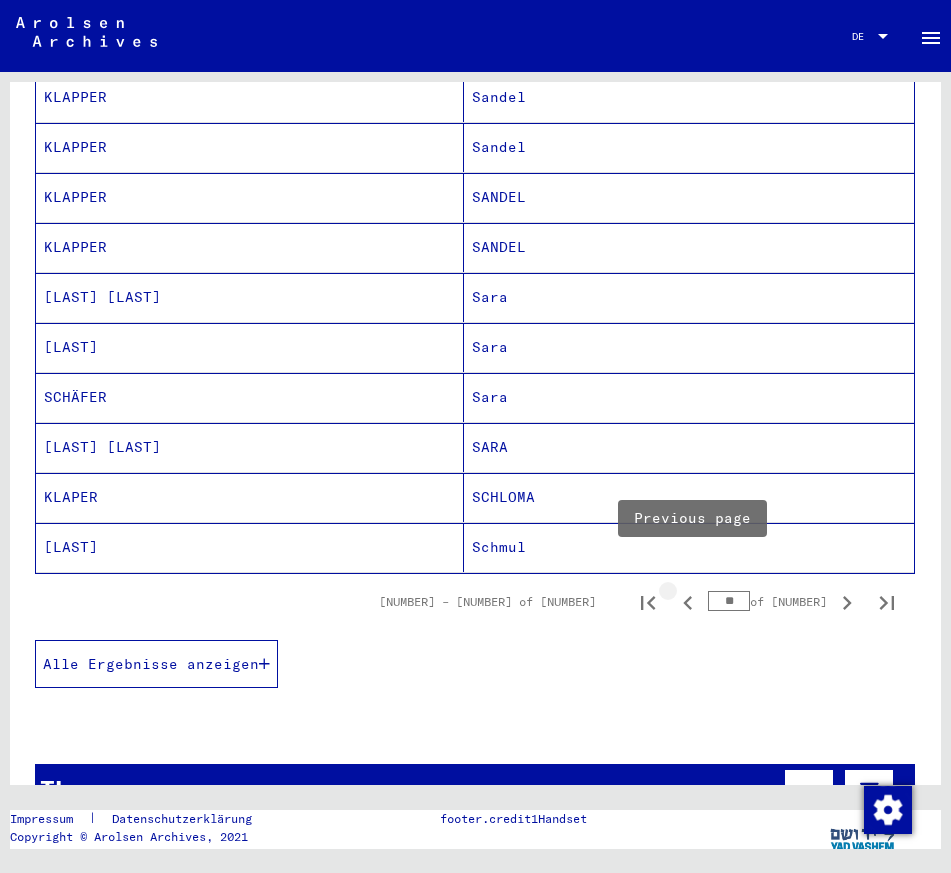 click 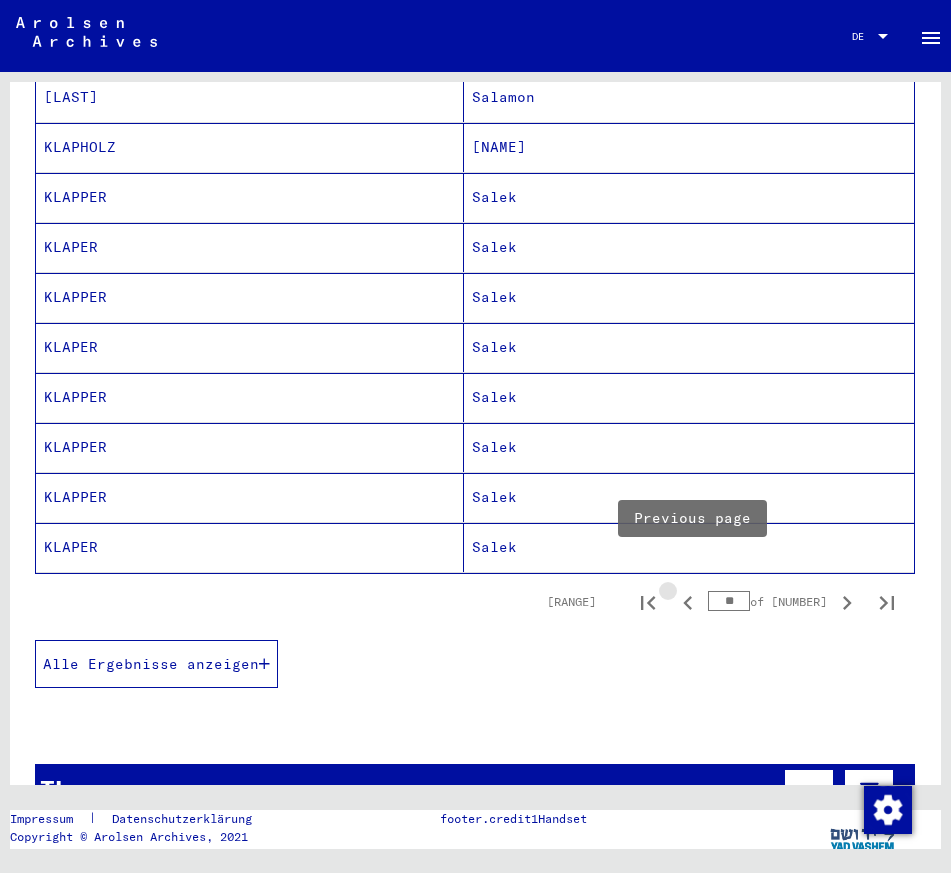 click 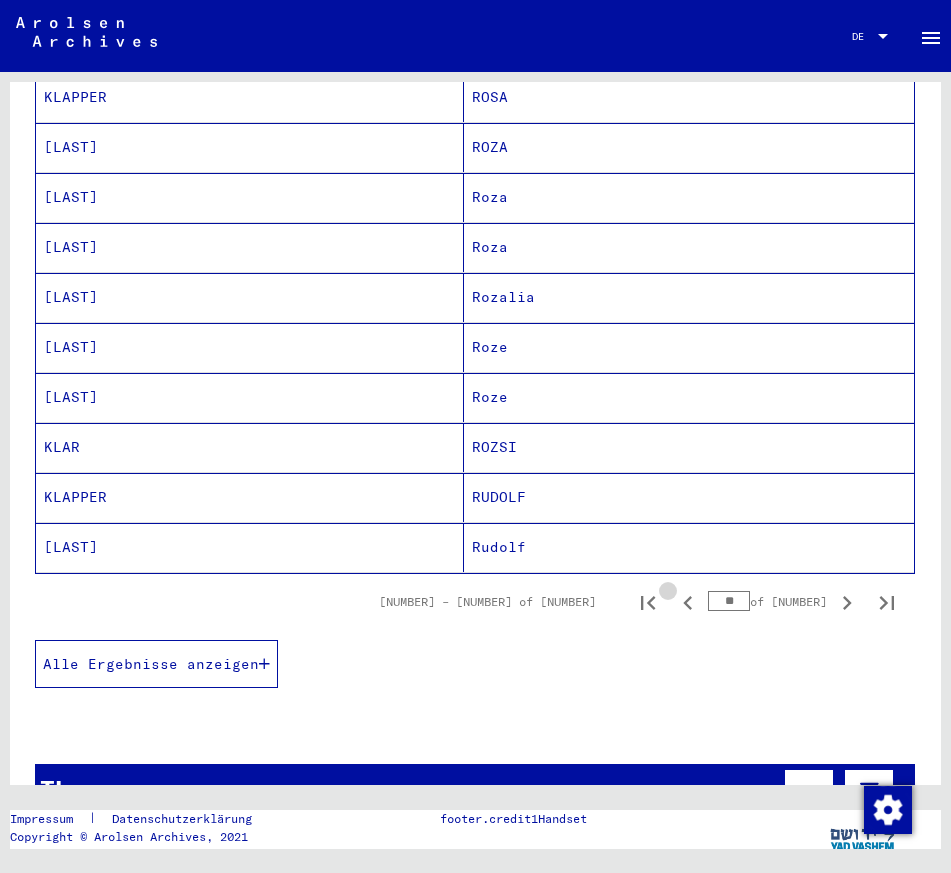 click 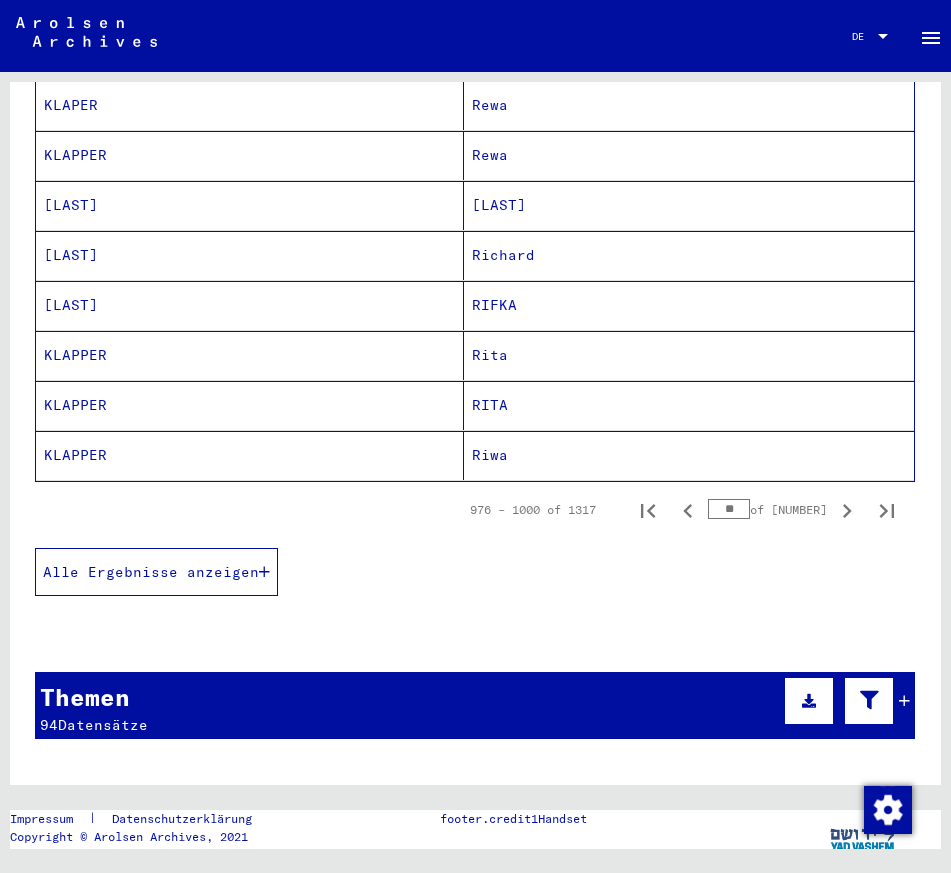 scroll, scrollTop: 1404, scrollLeft: 0, axis: vertical 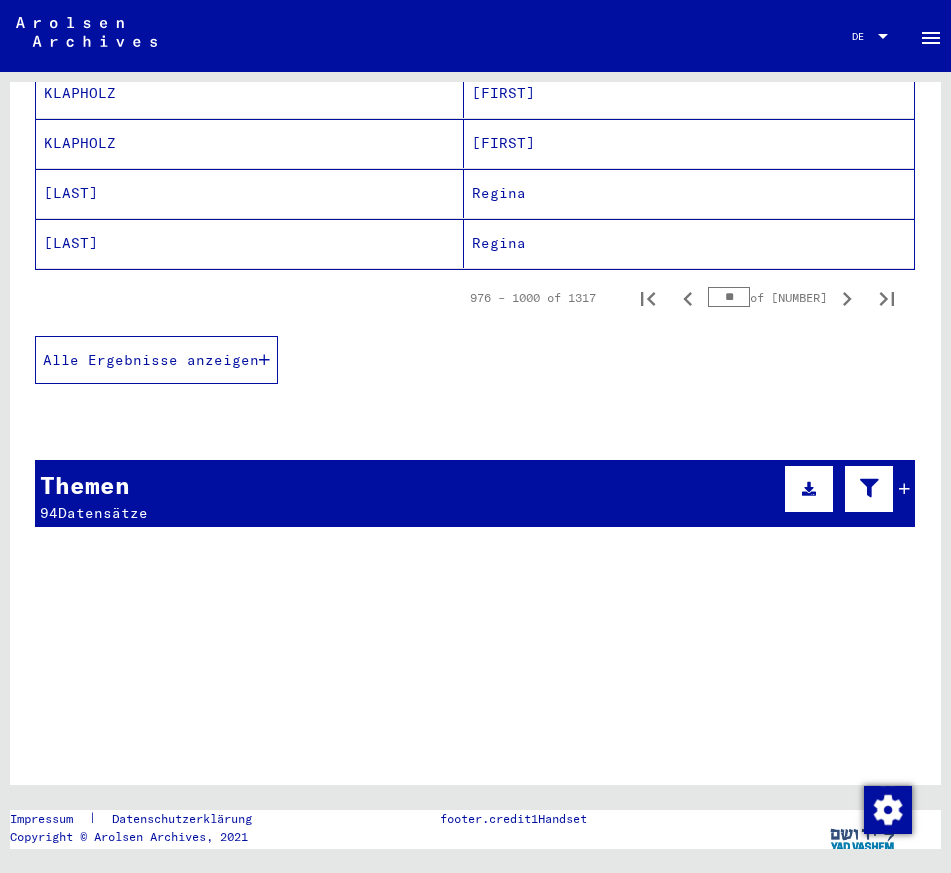 click 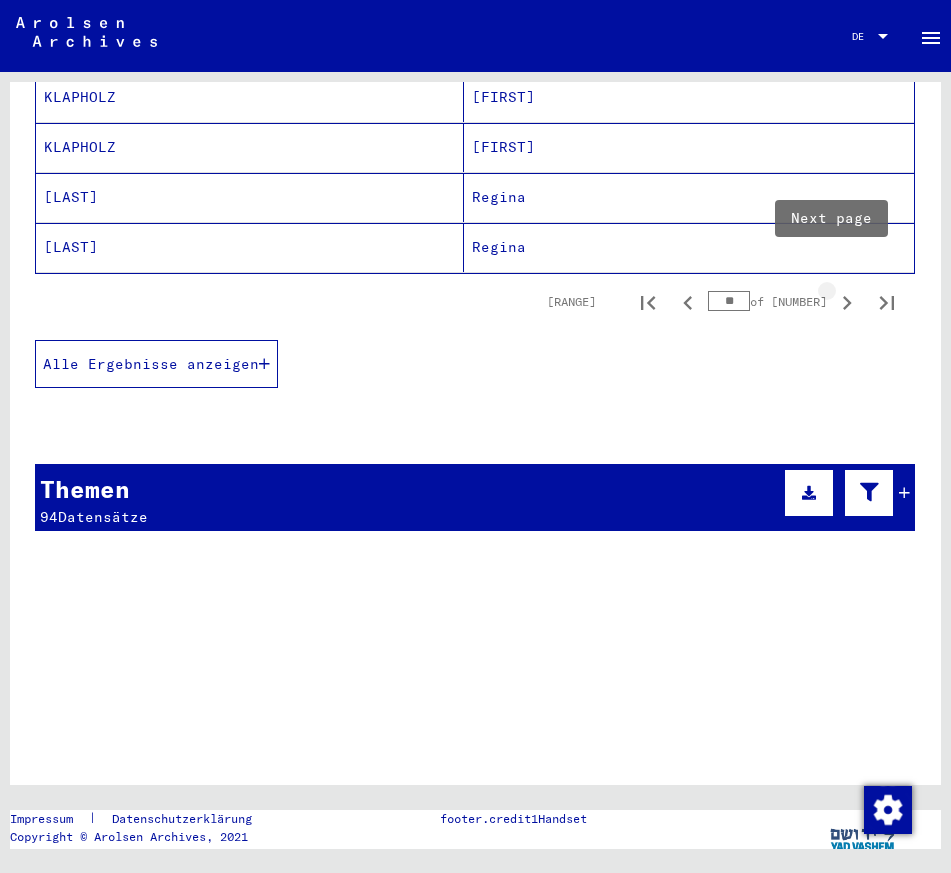click 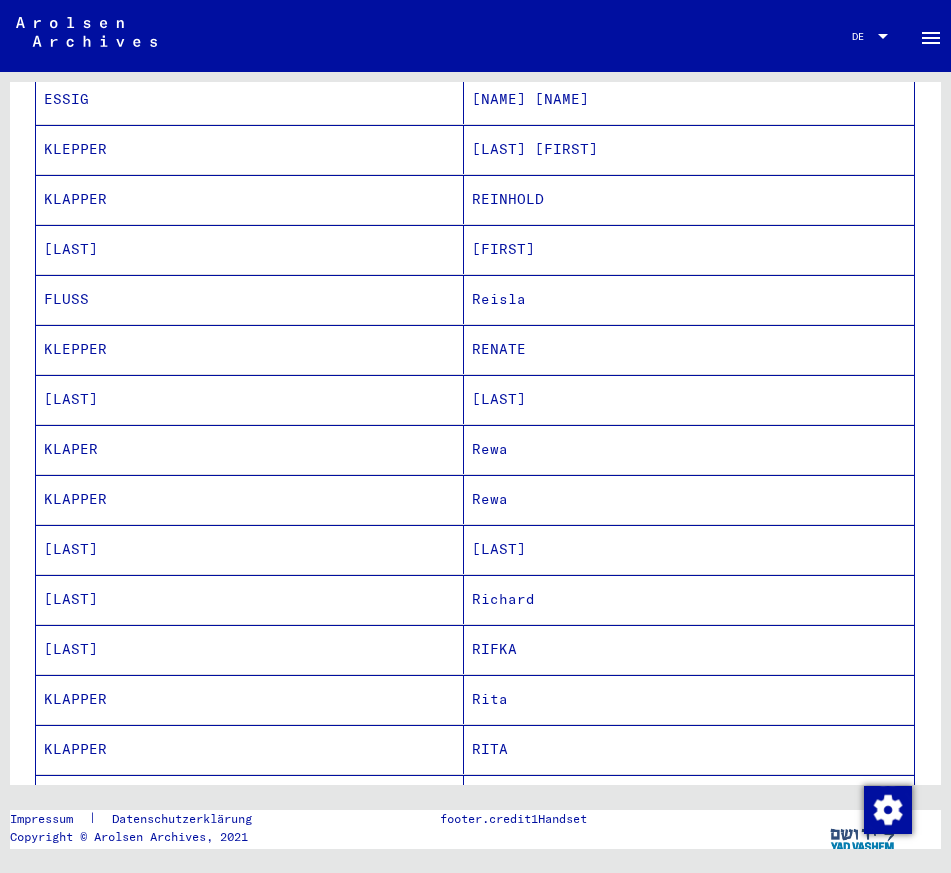 scroll, scrollTop: 1148, scrollLeft: 0, axis: vertical 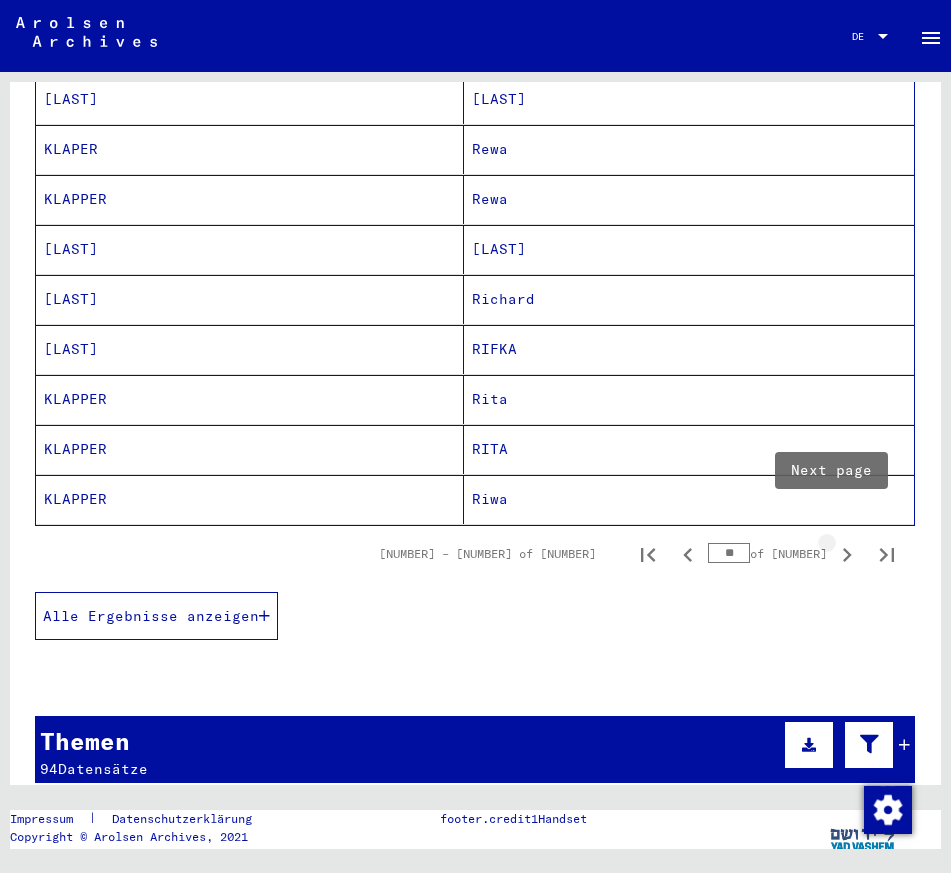 click 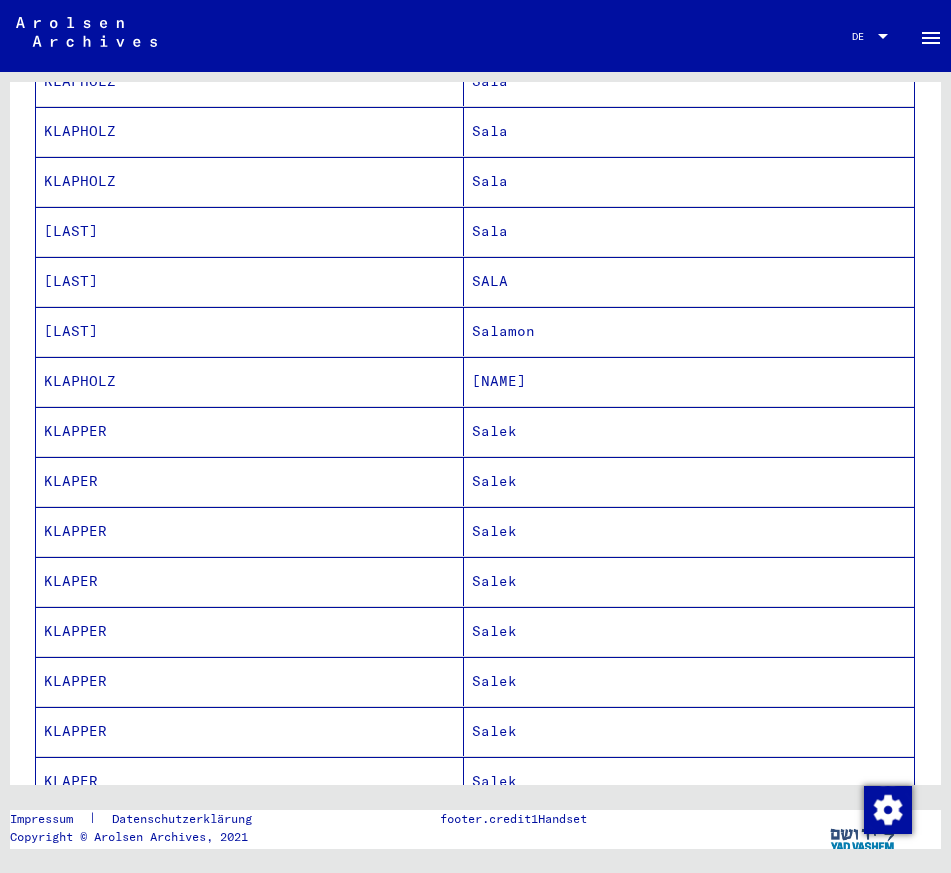 scroll, scrollTop: 1348, scrollLeft: 0, axis: vertical 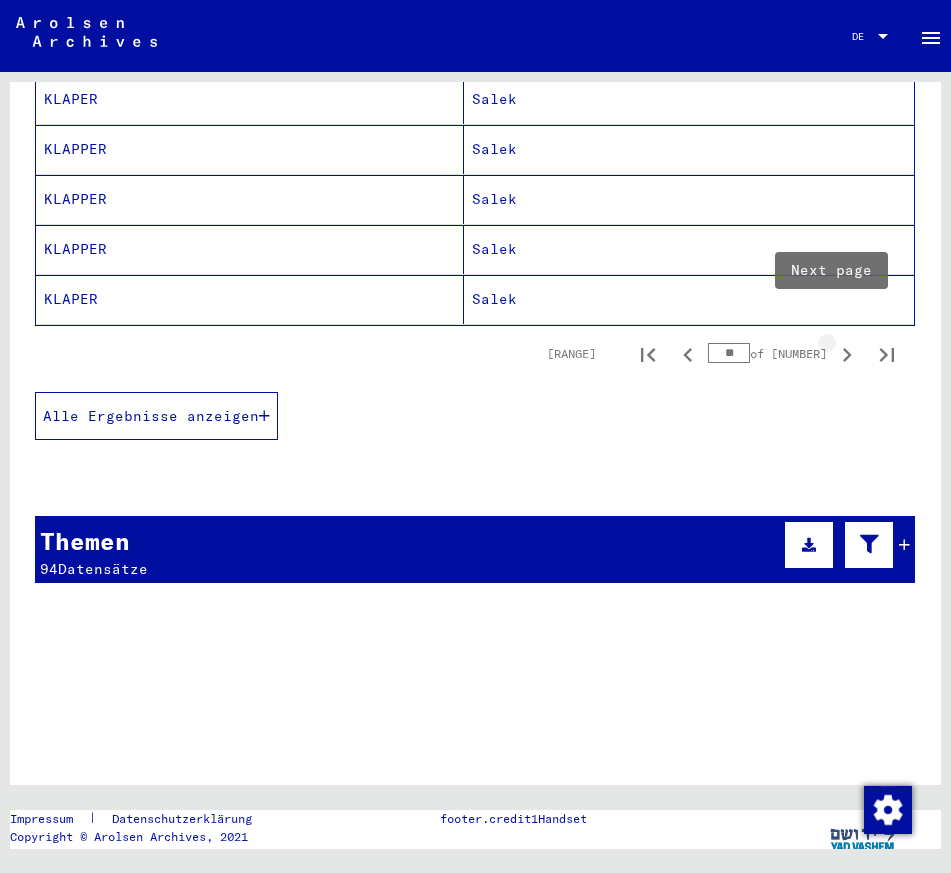 click 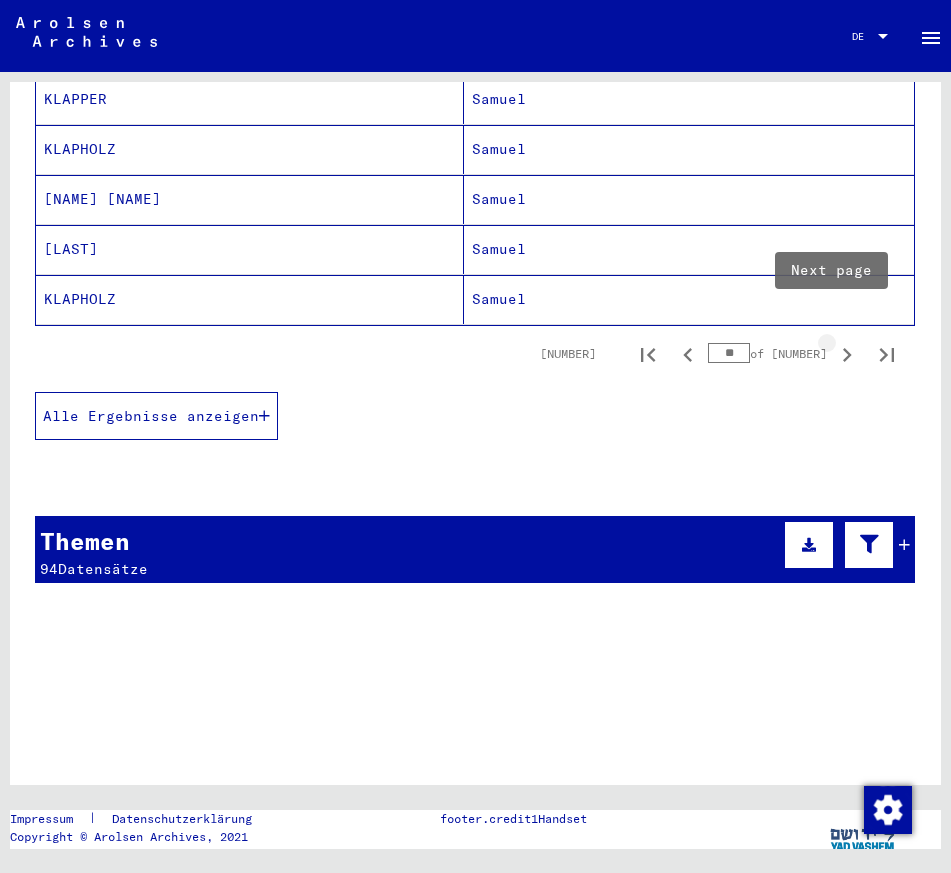 click 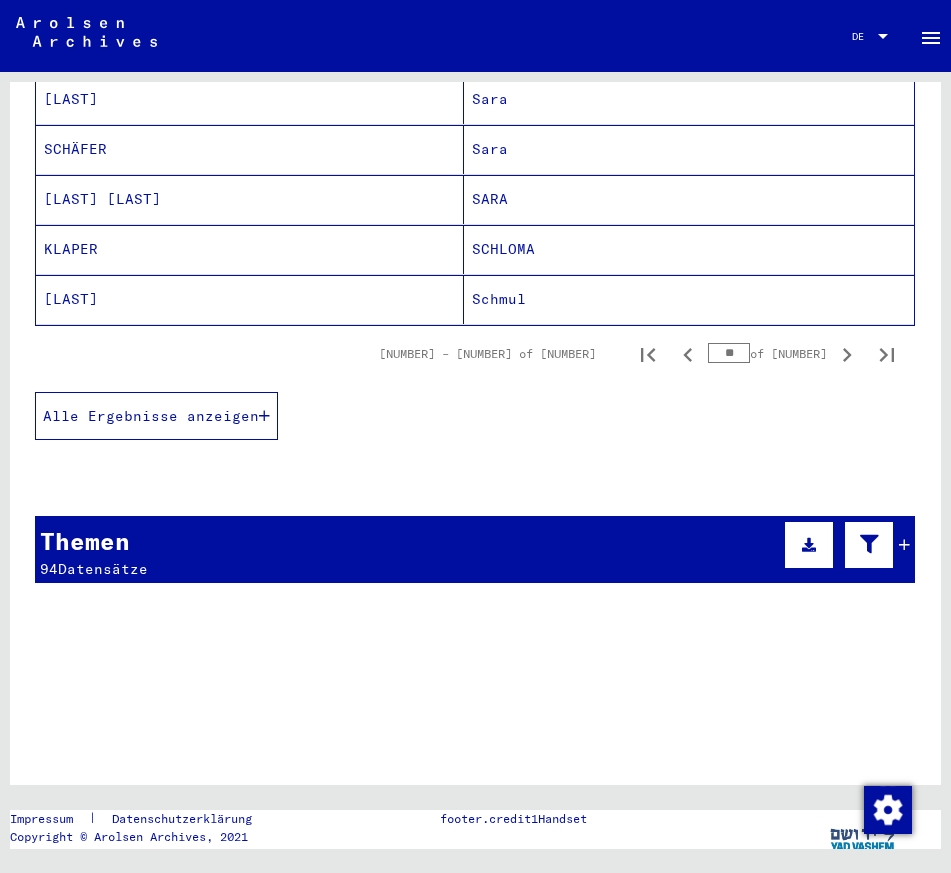 click 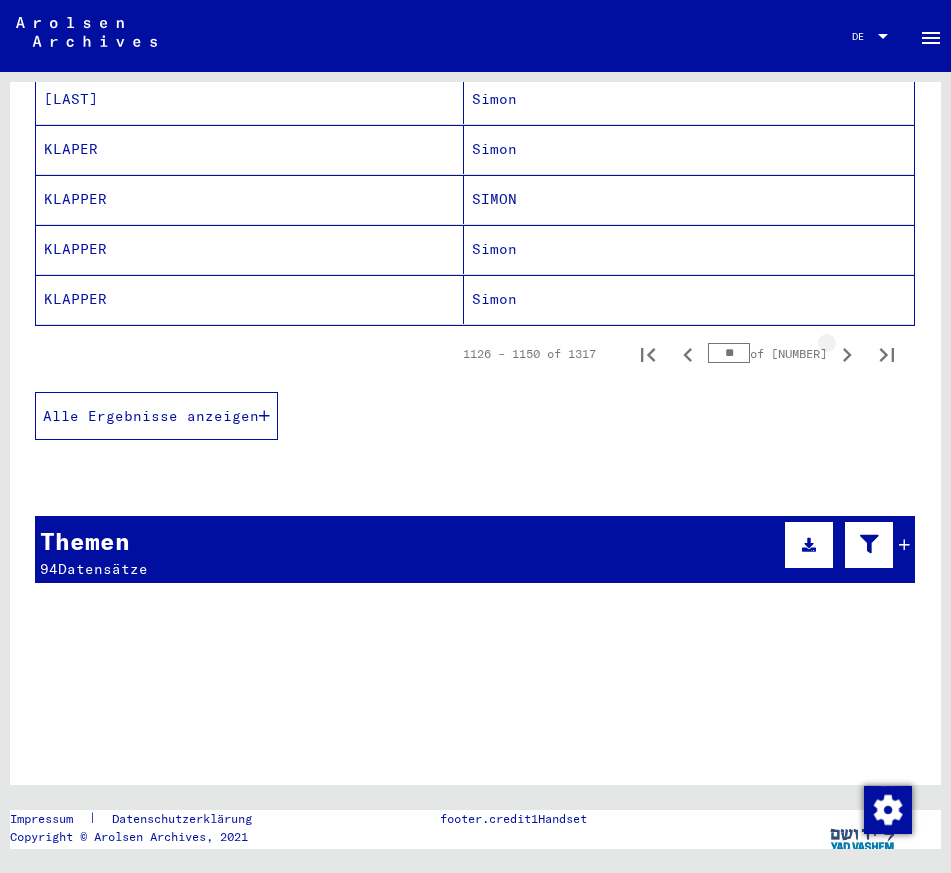 click 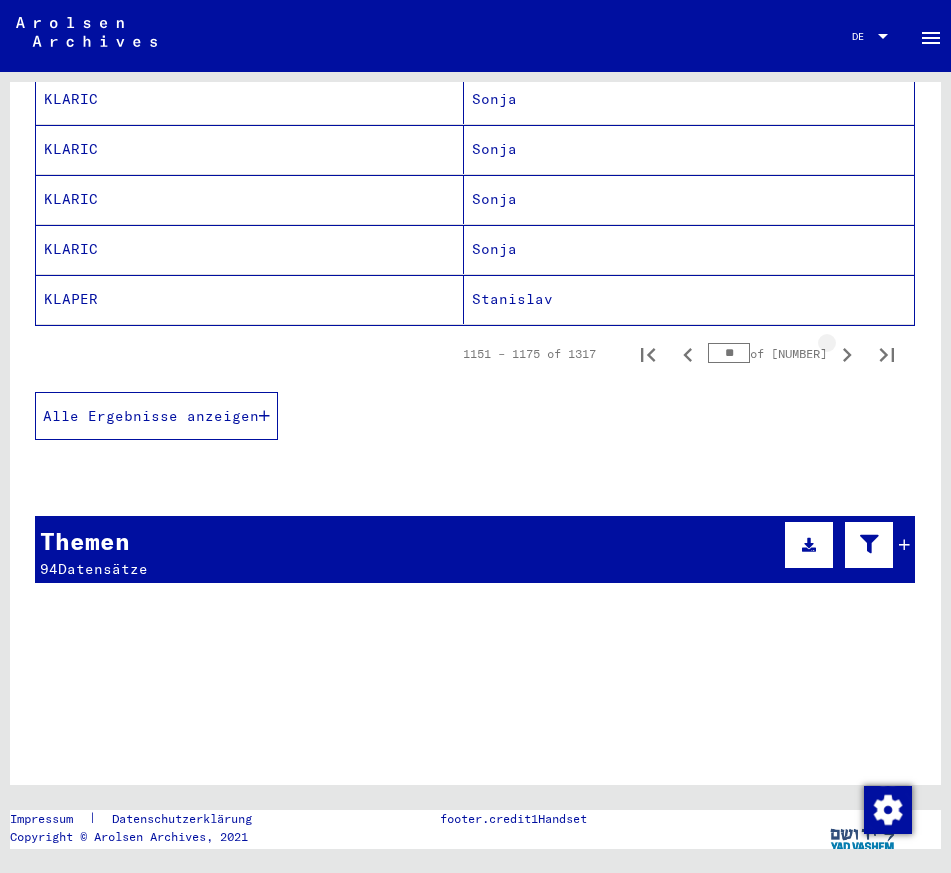click 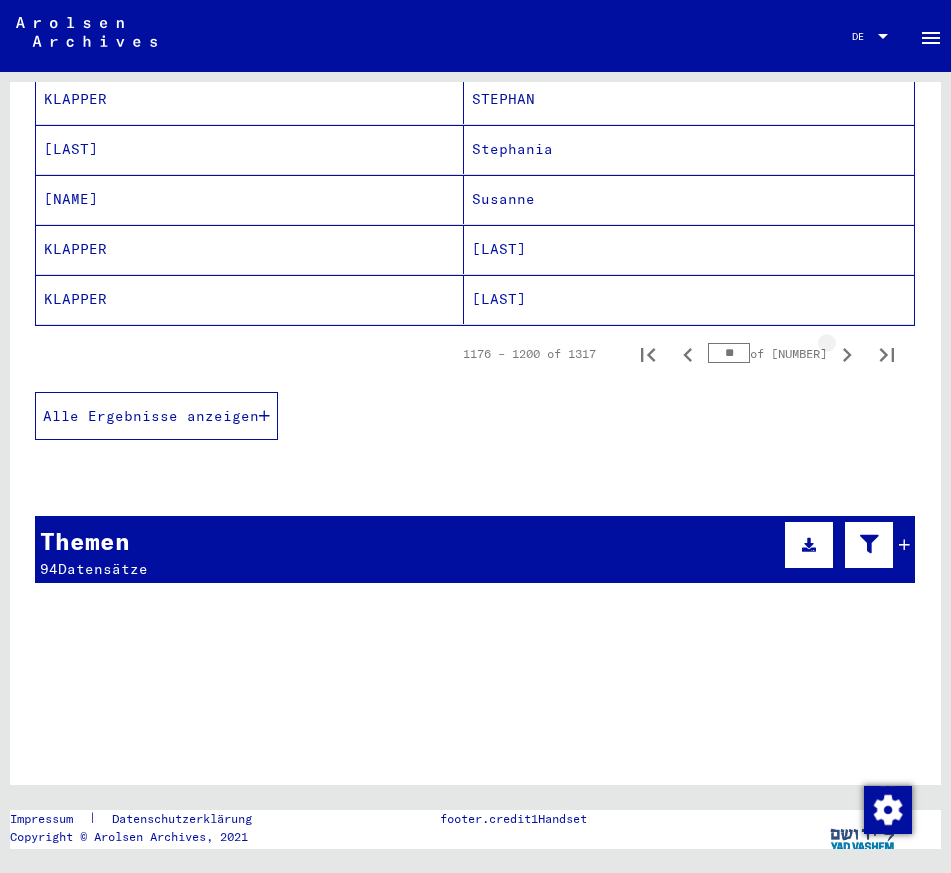 click 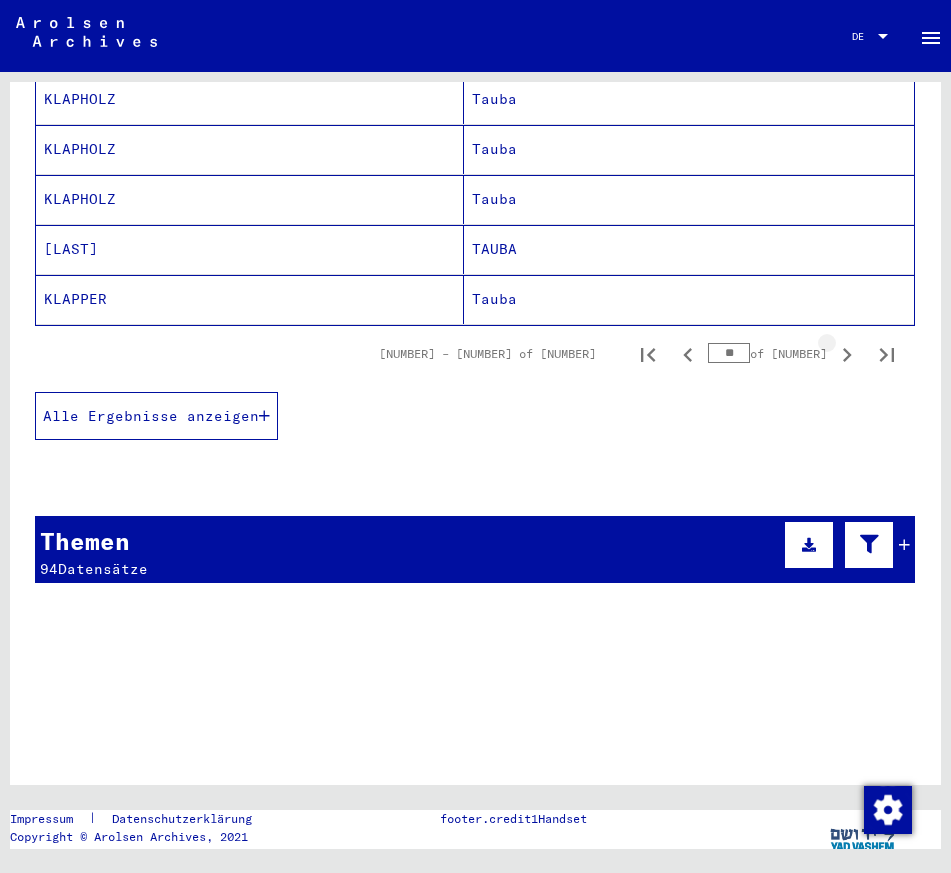 click 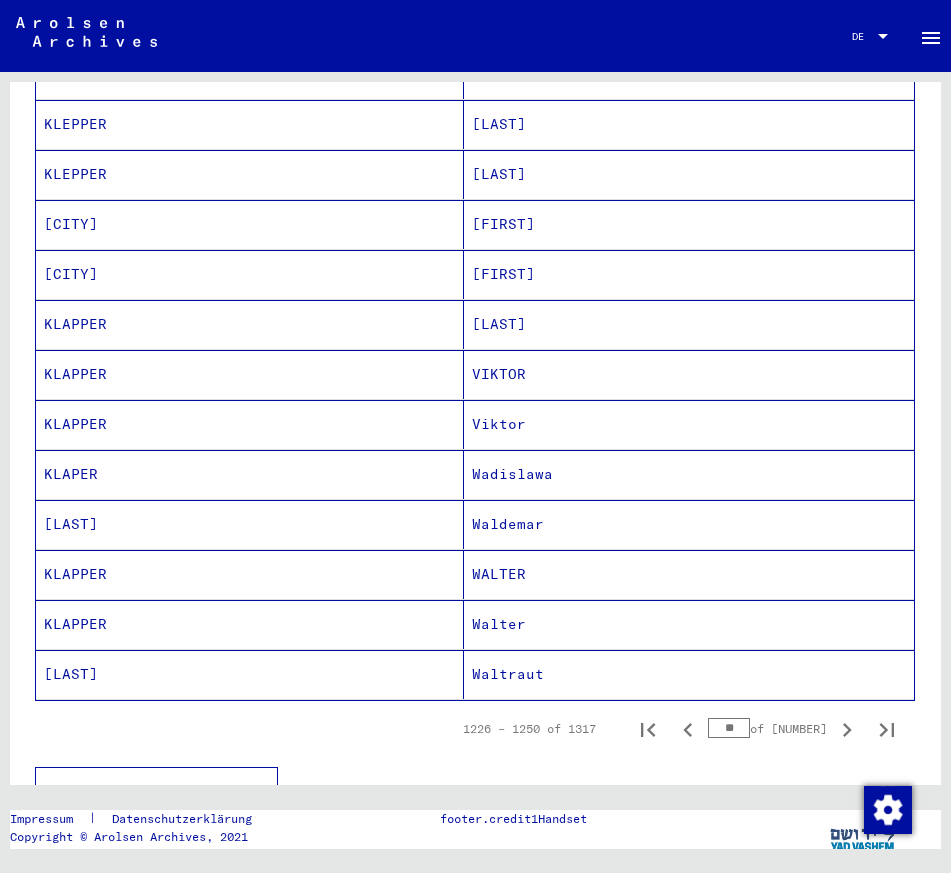 scroll, scrollTop: 848, scrollLeft: 0, axis: vertical 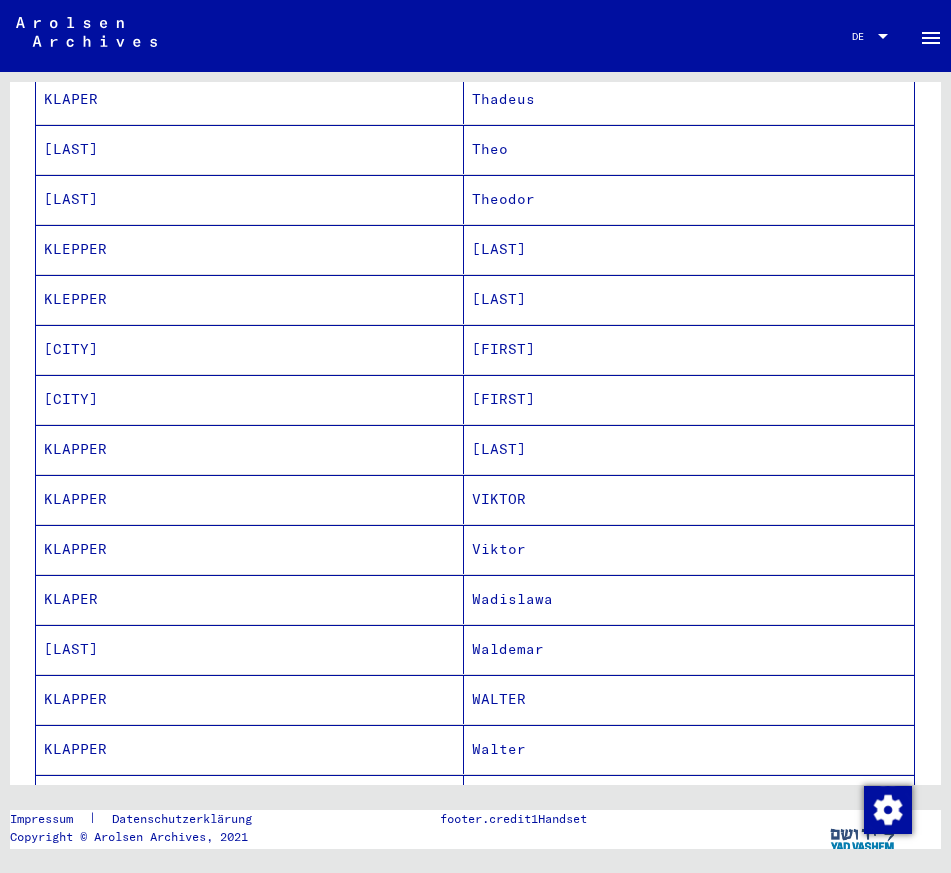 click on "Wadislawa" at bounding box center [689, 649] 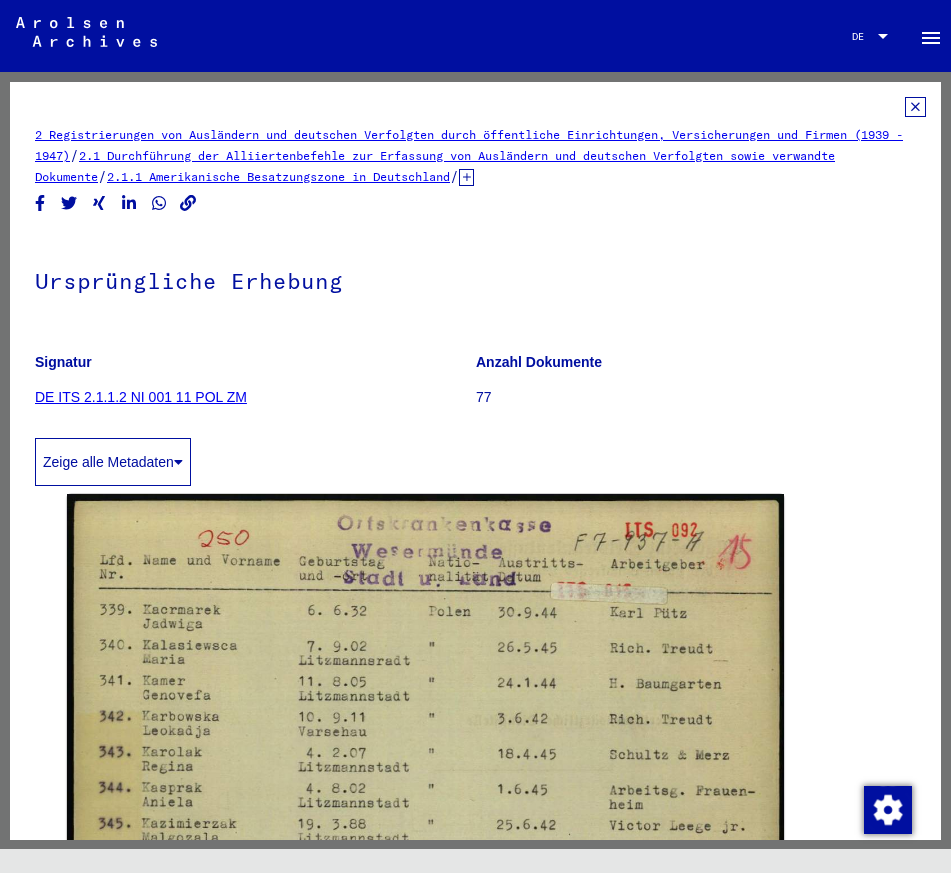 scroll, scrollTop: 0, scrollLeft: 0, axis: both 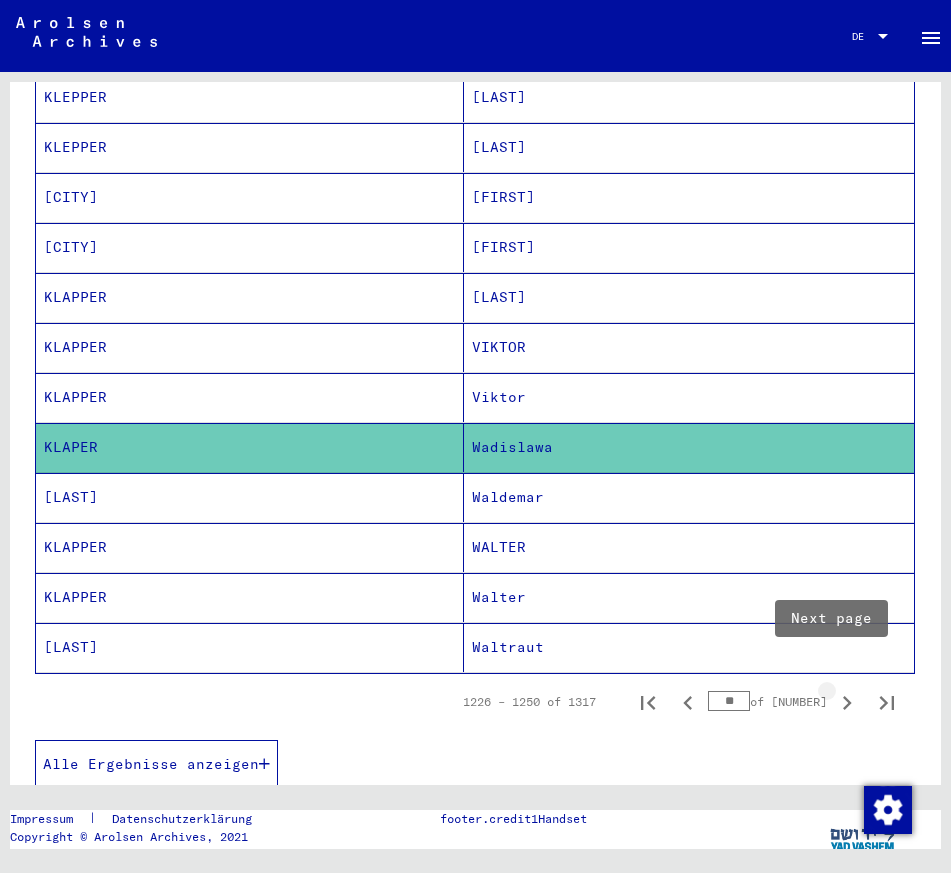 click 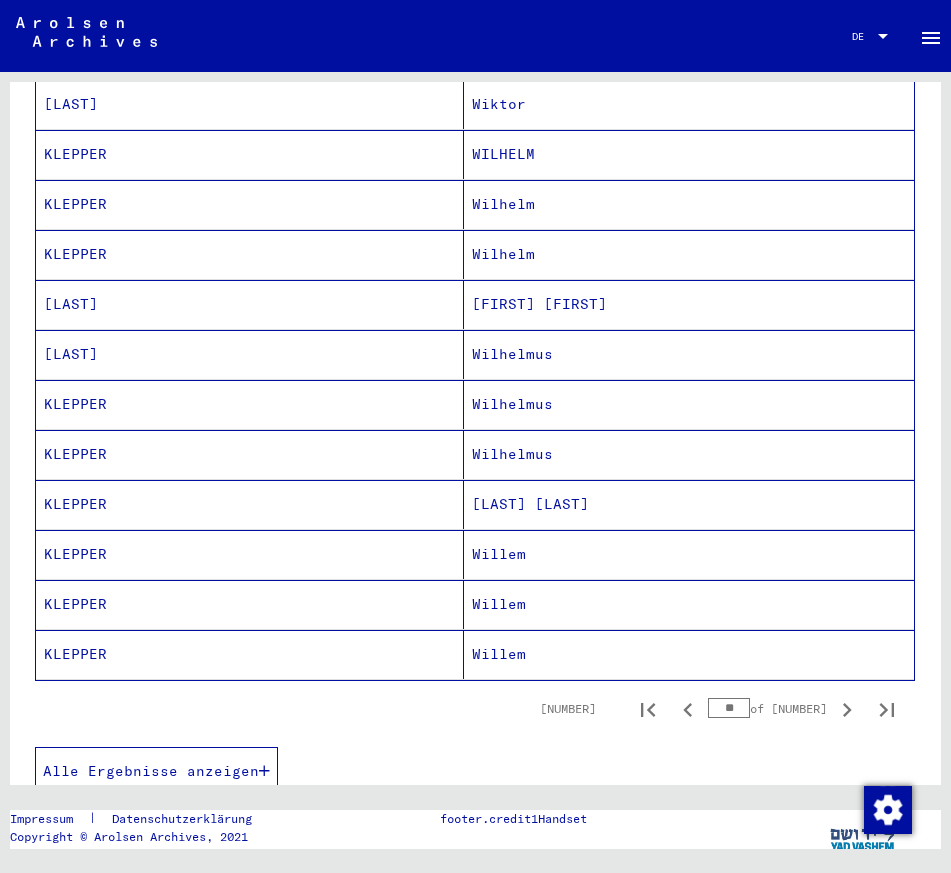scroll, scrollTop: 1000, scrollLeft: 0, axis: vertical 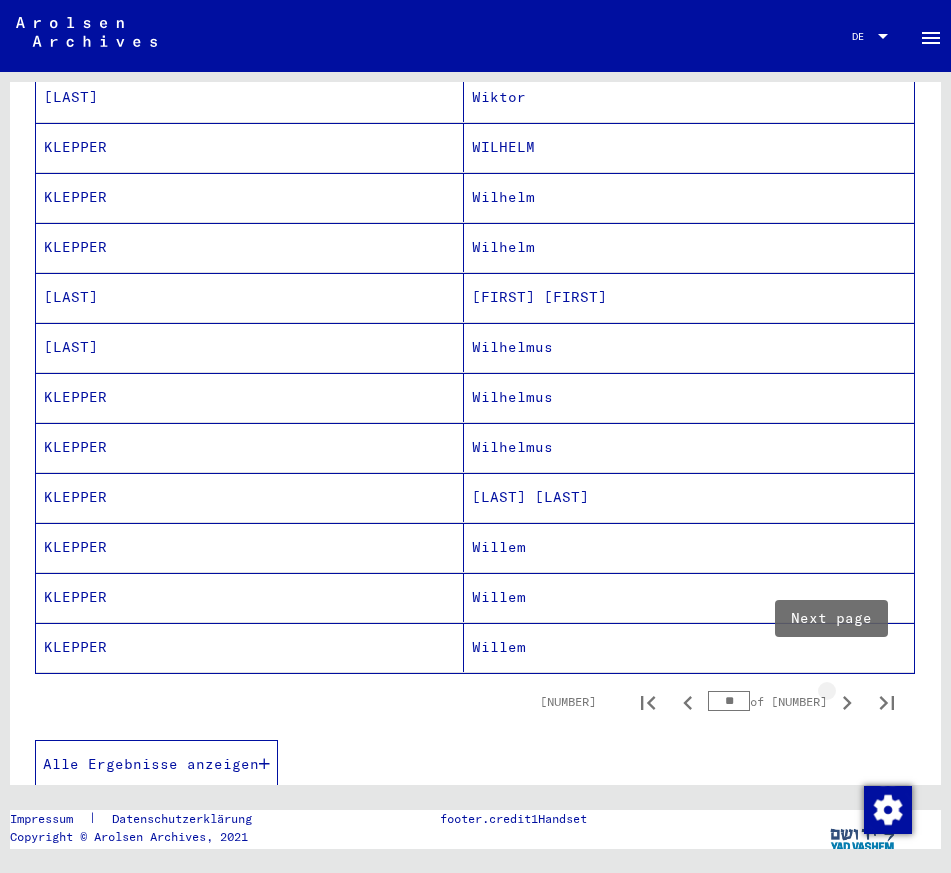 click 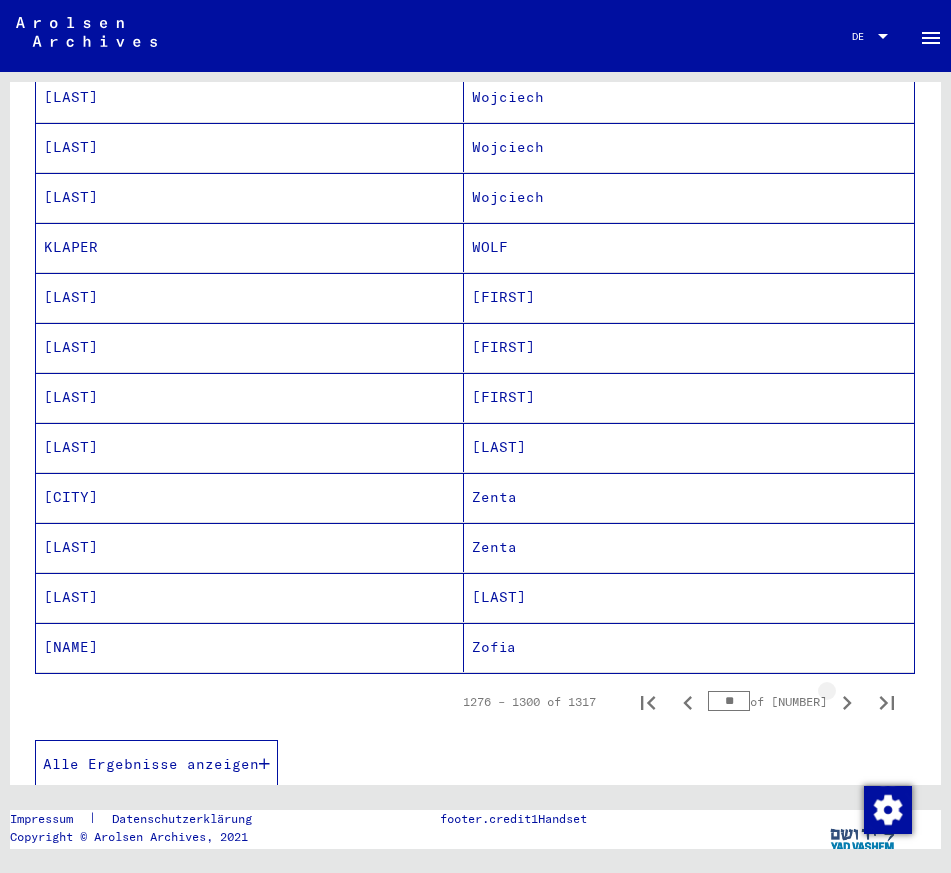 click 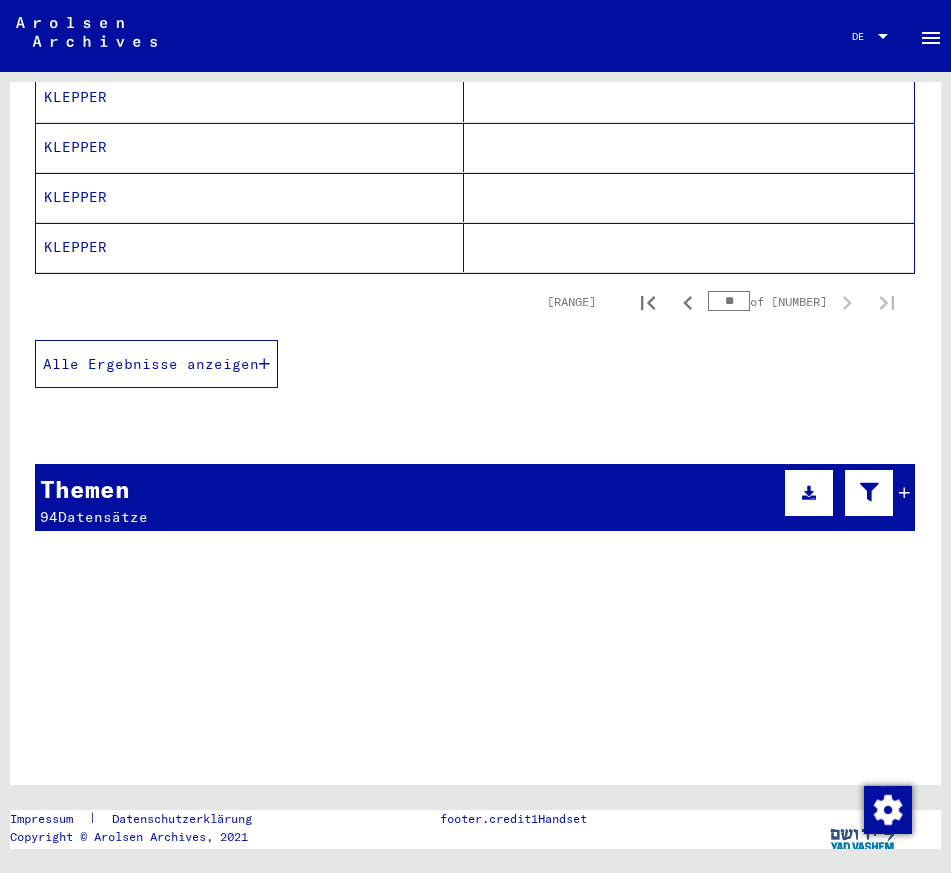 scroll, scrollTop: 300, scrollLeft: 0, axis: vertical 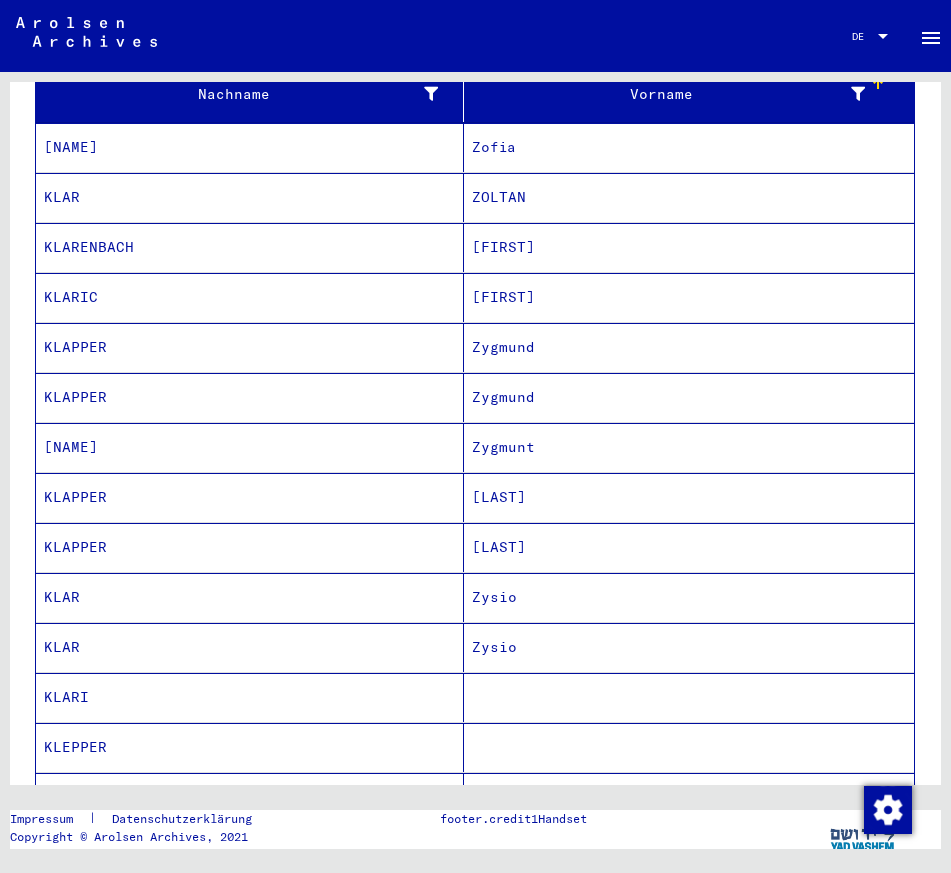 click on "menu" 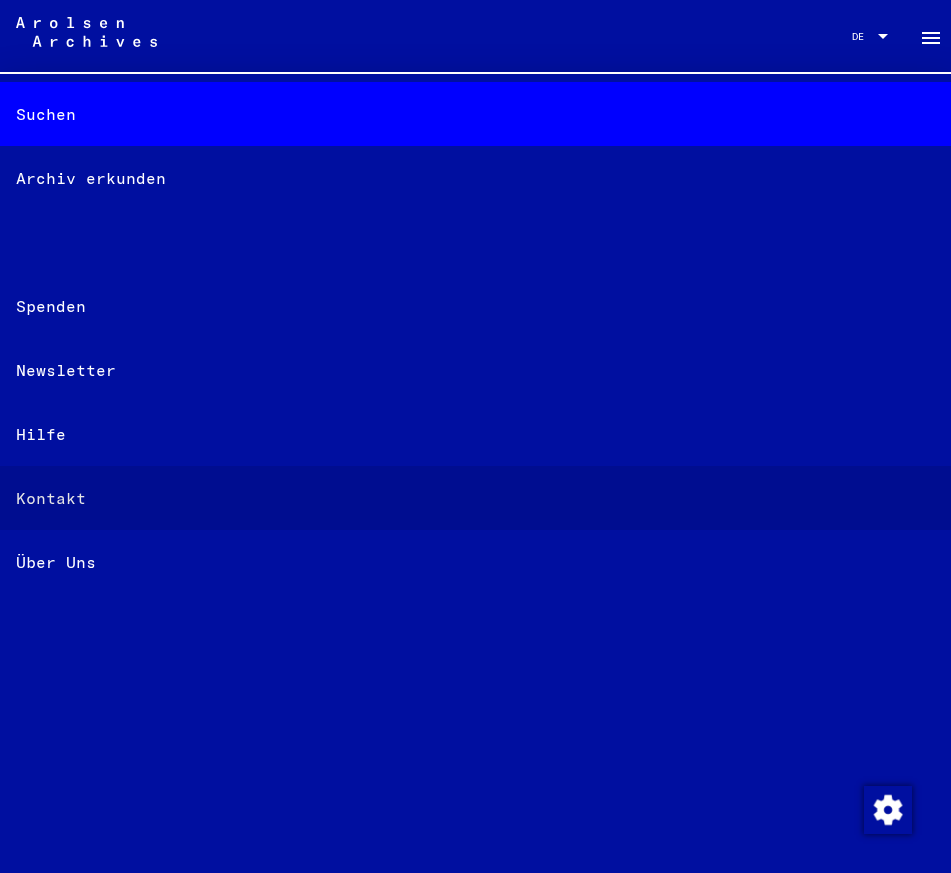 click on "Kontakt" 